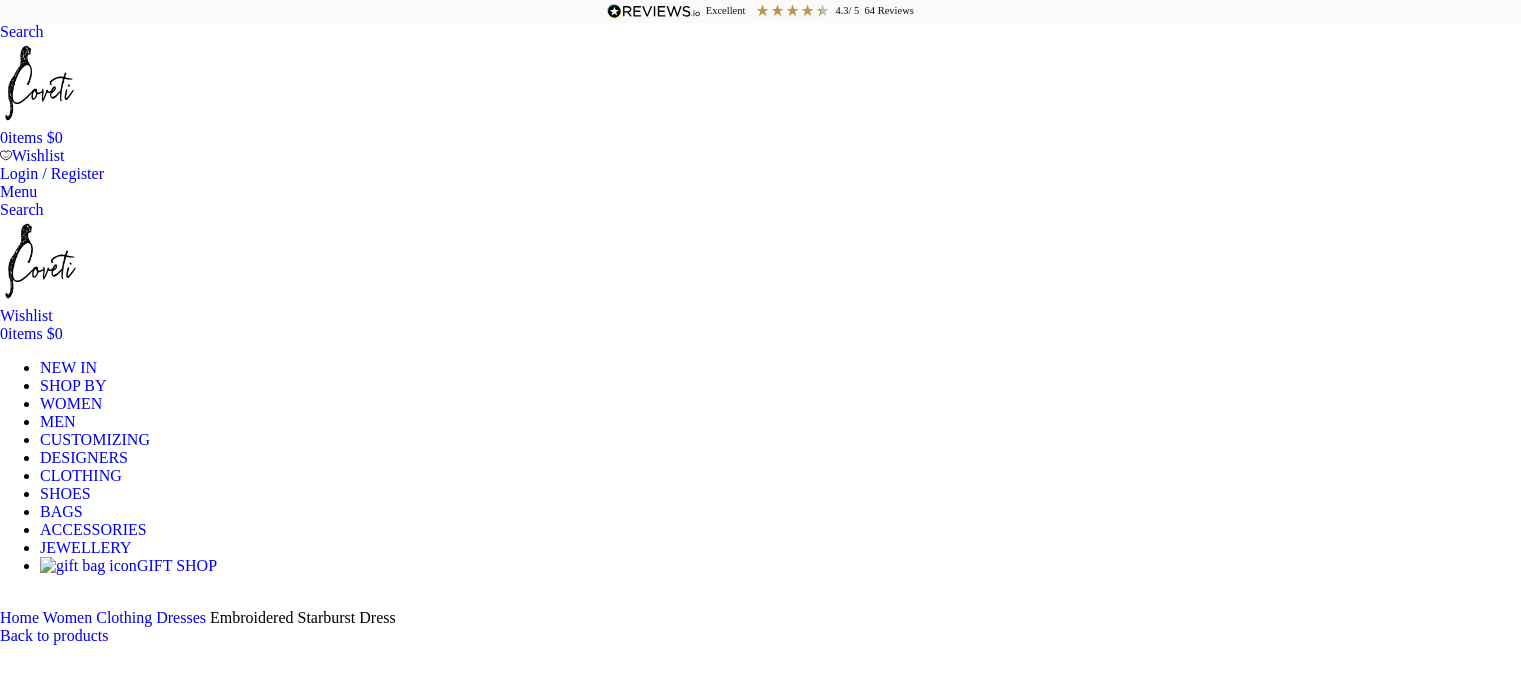 scroll, scrollTop: 0, scrollLeft: 0, axis: both 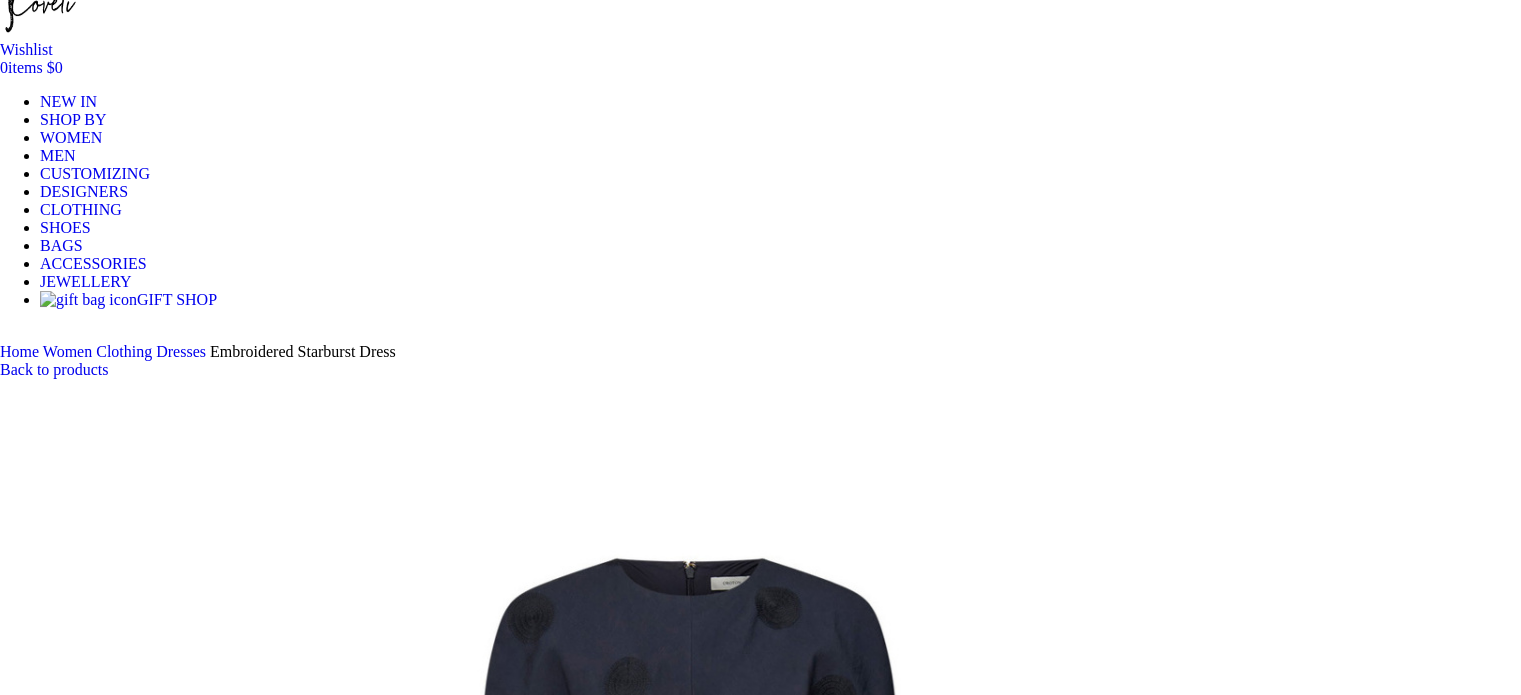 click on "Choose an option 4 UK 6 UK 8 UK 10 UK 12 UK 14 UK" at bounding box center [108, 12088] 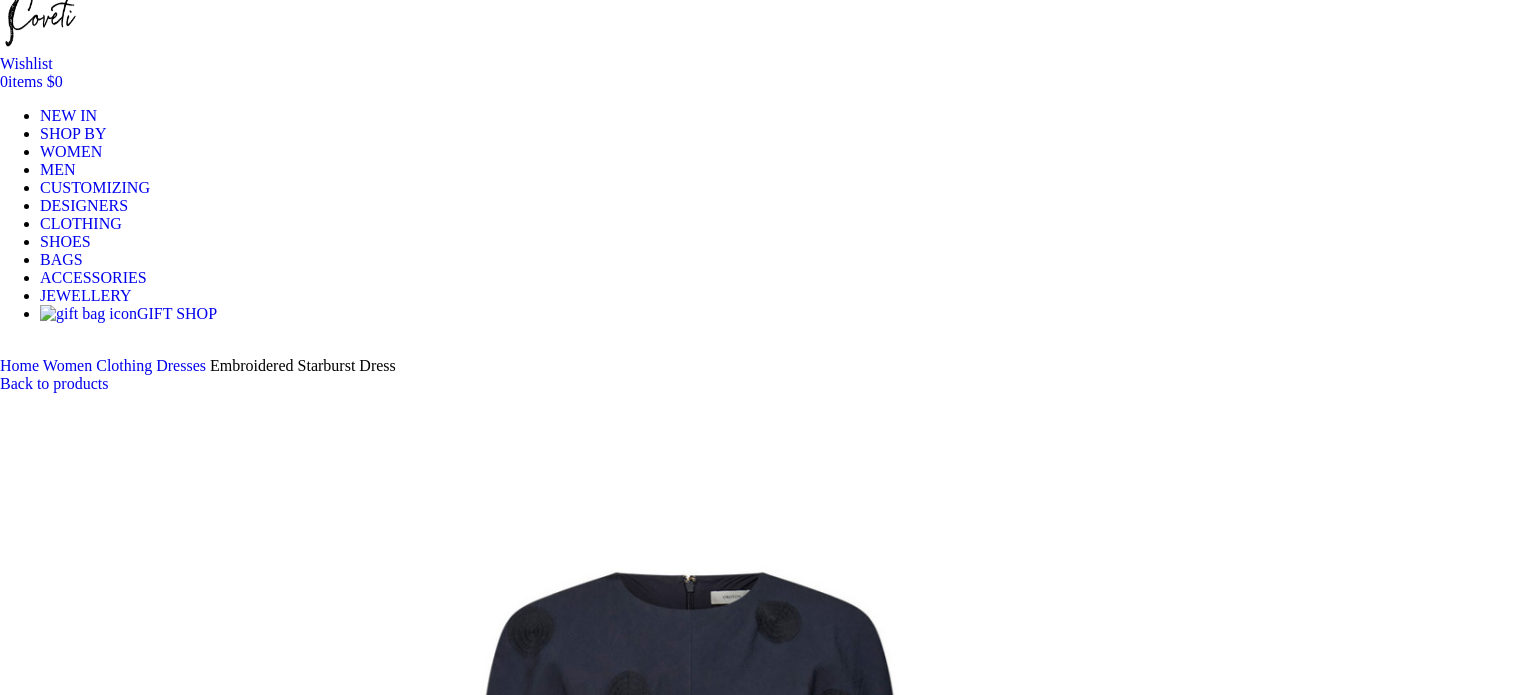 scroll, scrollTop: 251, scrollLeft: 0, axis: vertical 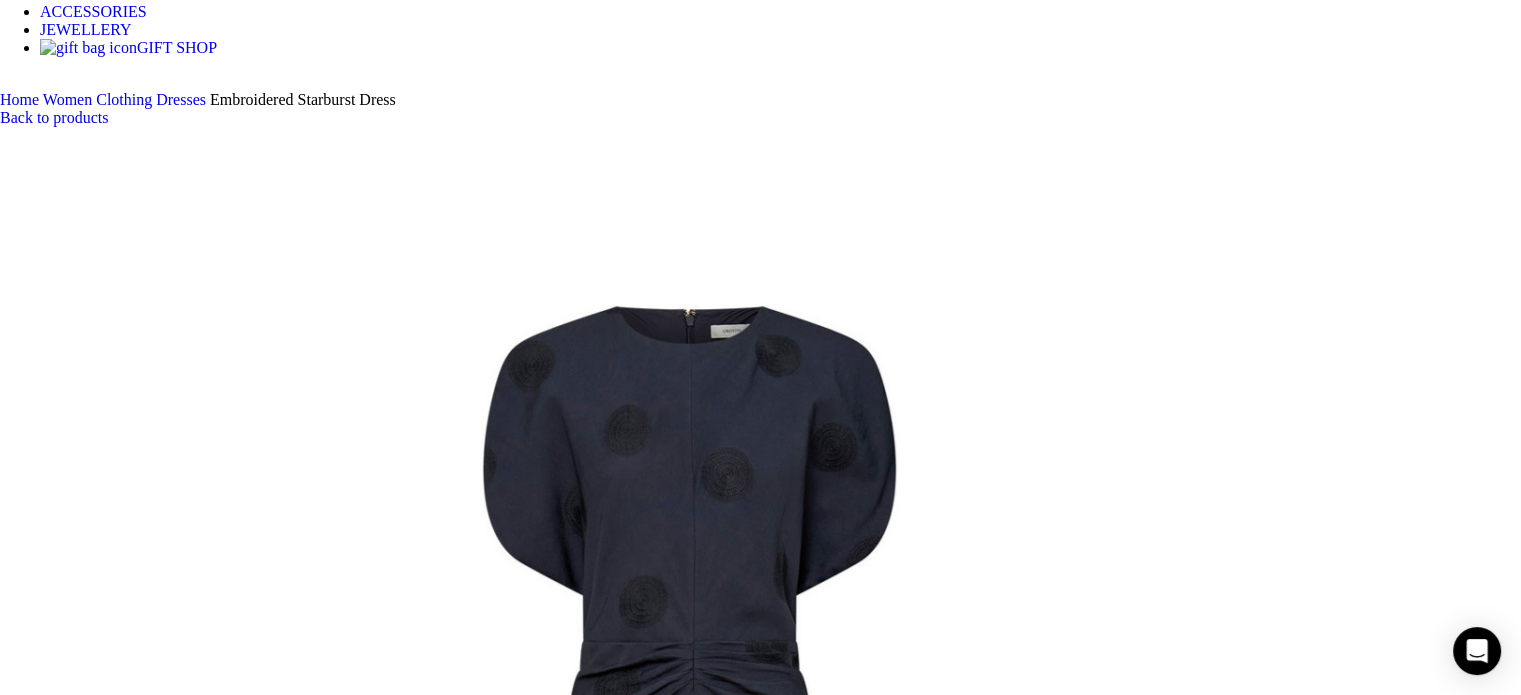 click at bounding box center (310, 1643) 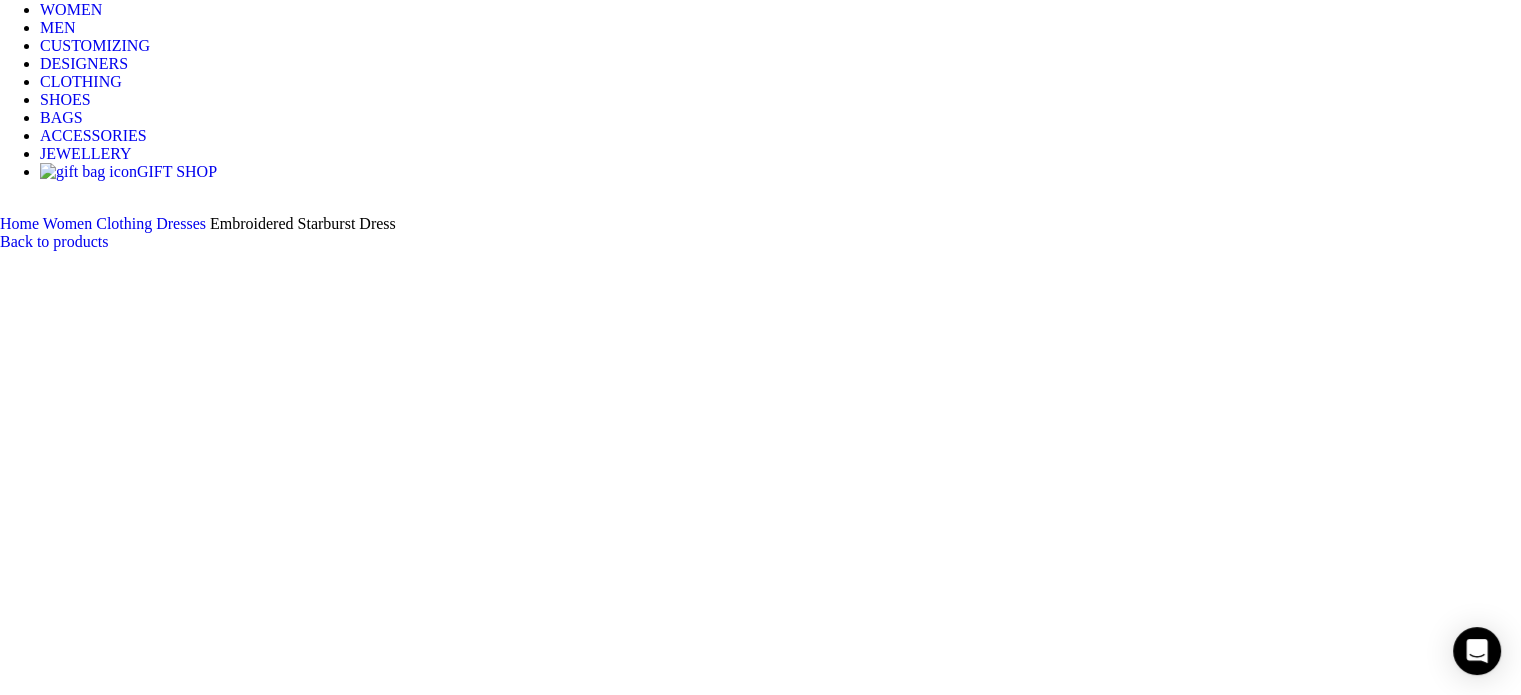 scroll, scrollTop: 384, scrollLeft: 0, axis: vertical 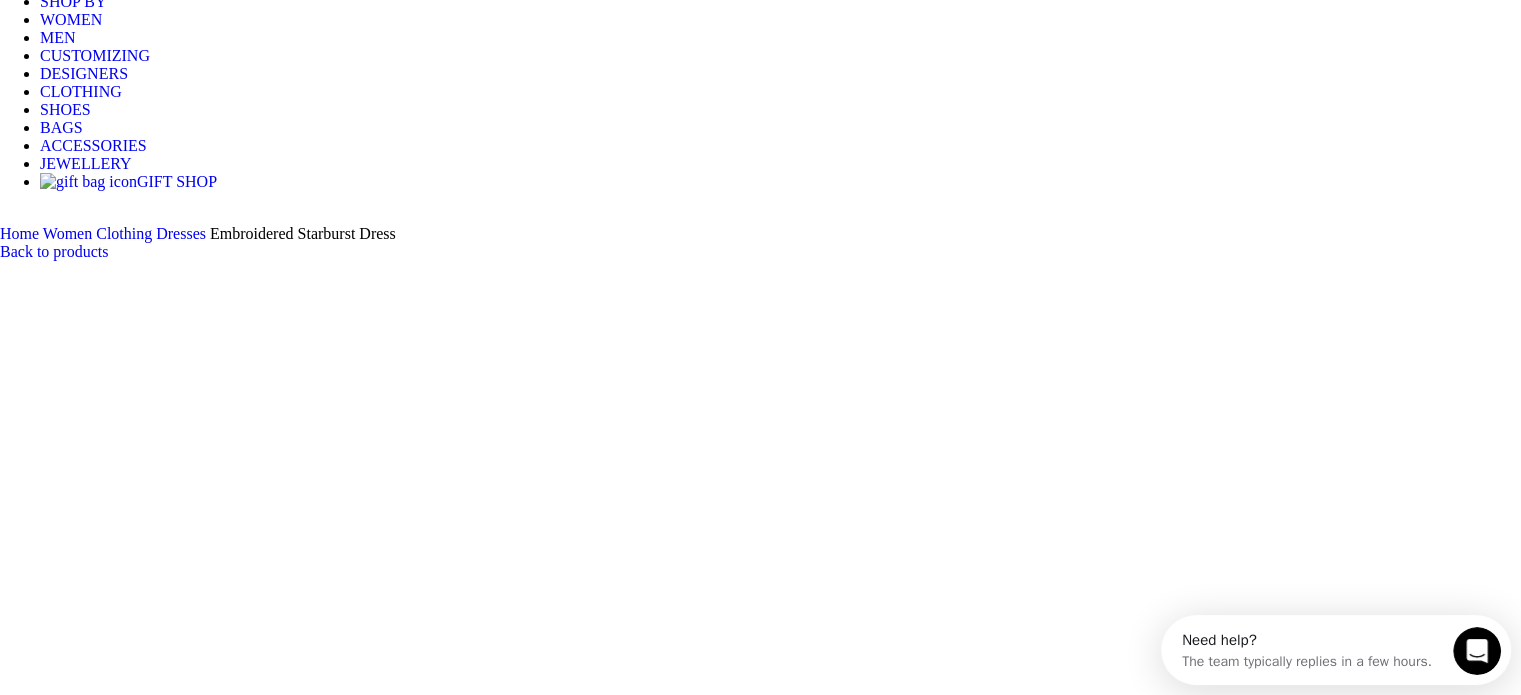 click at bounding box center [310, 1650] 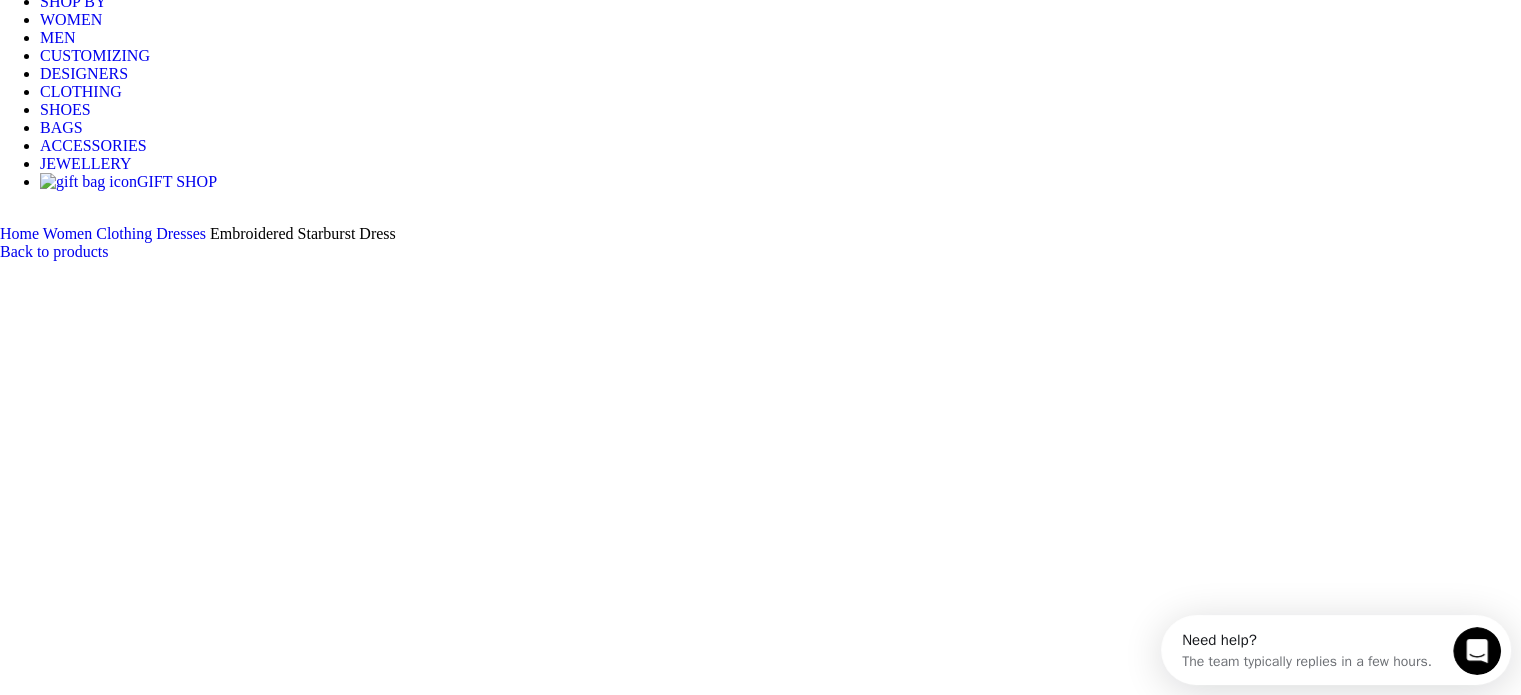 click at bounding box center (310, 1524) 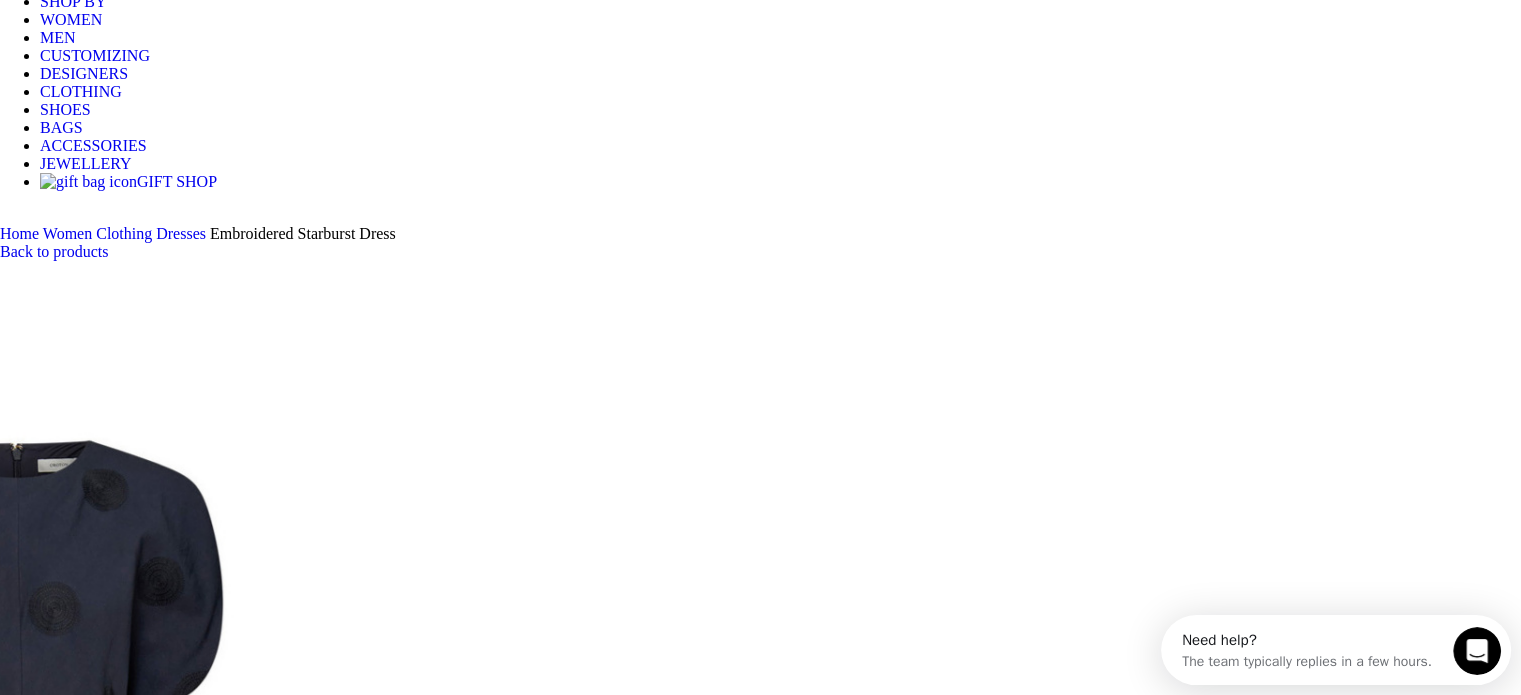 click at bounding box center [310, 1650] 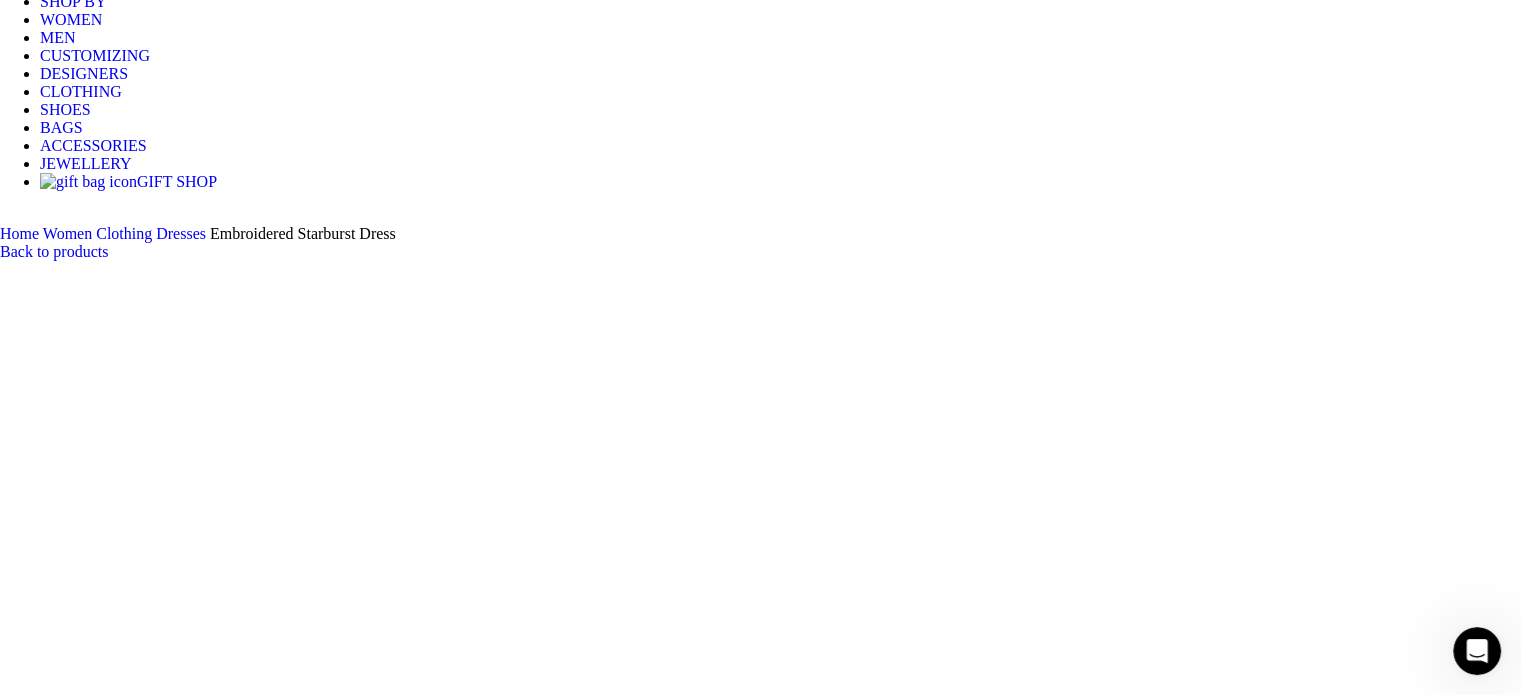 click at bounding box center [310, 1777] 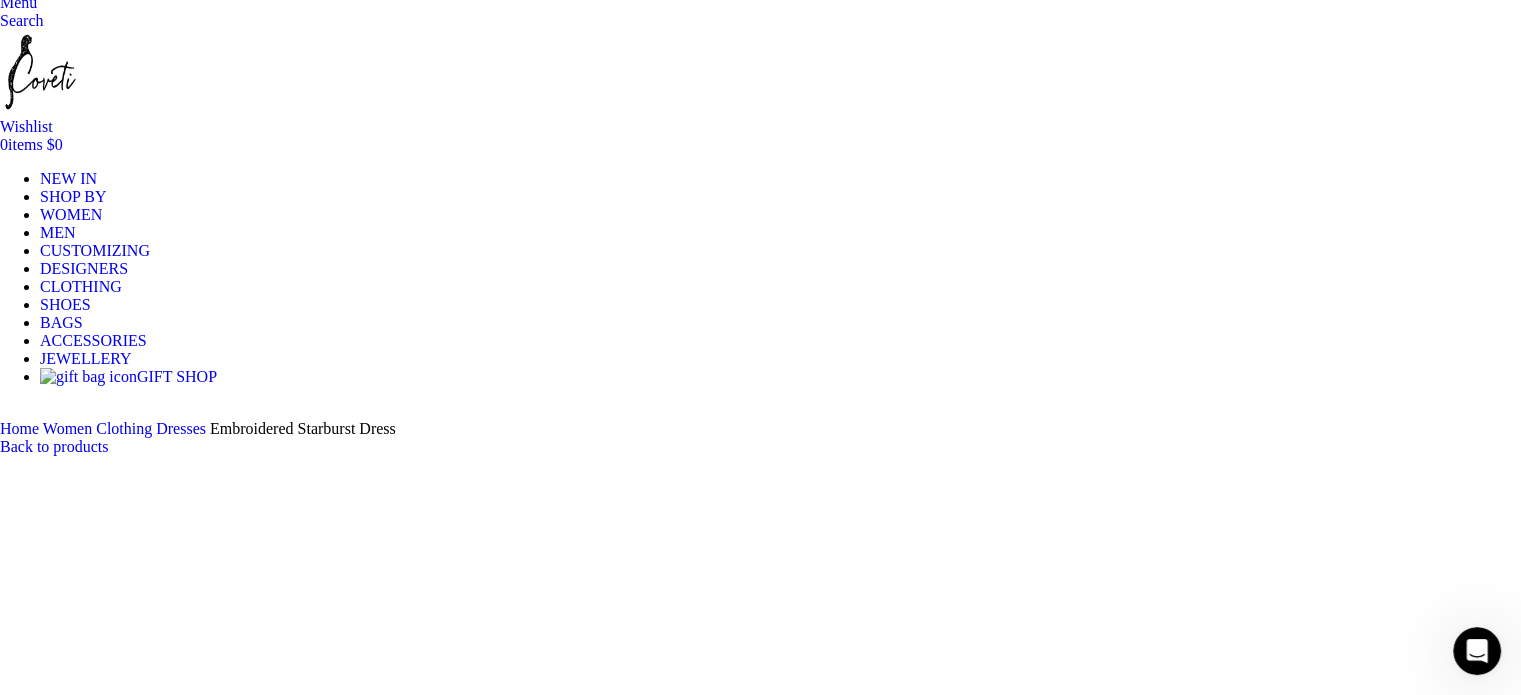 scroll, scrollTop: 0, scrollLeft: 338, axis: horizontal 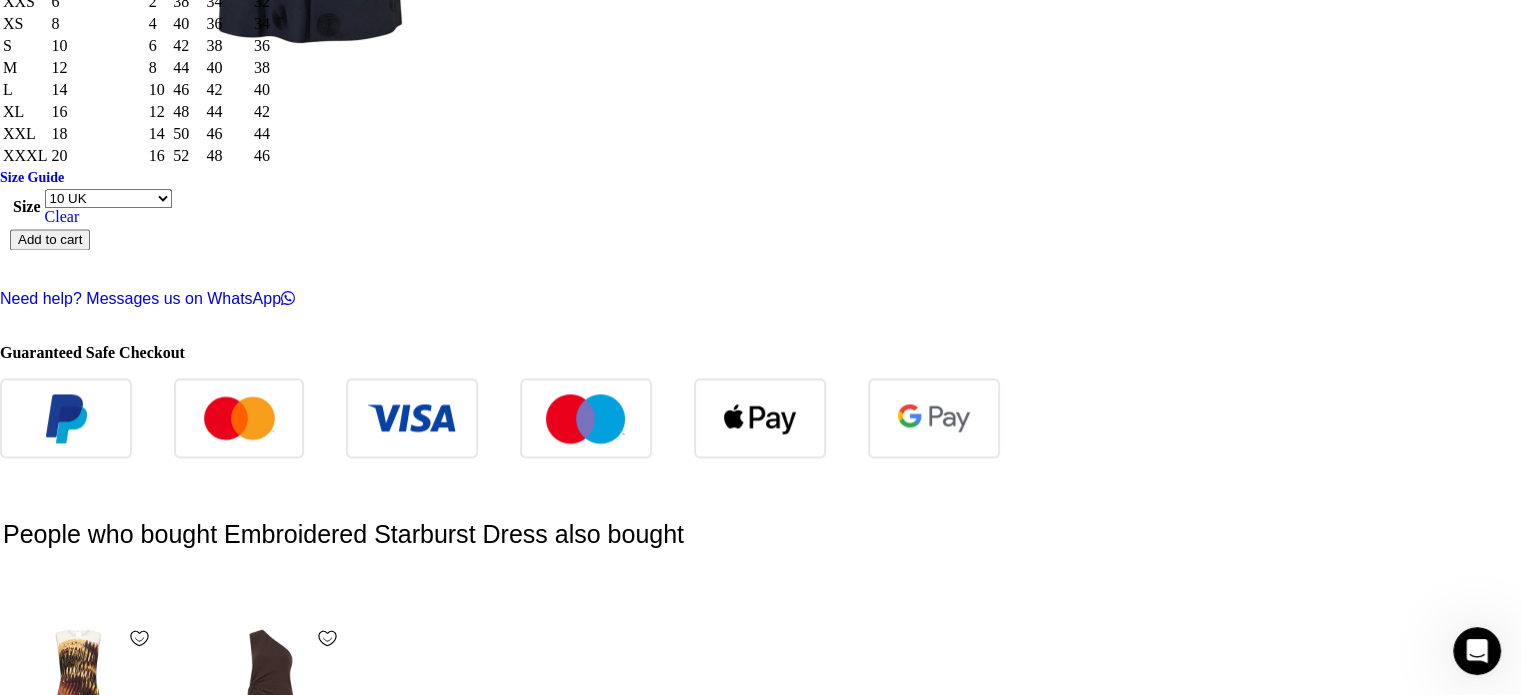 click at bounding box center (351, 2459) 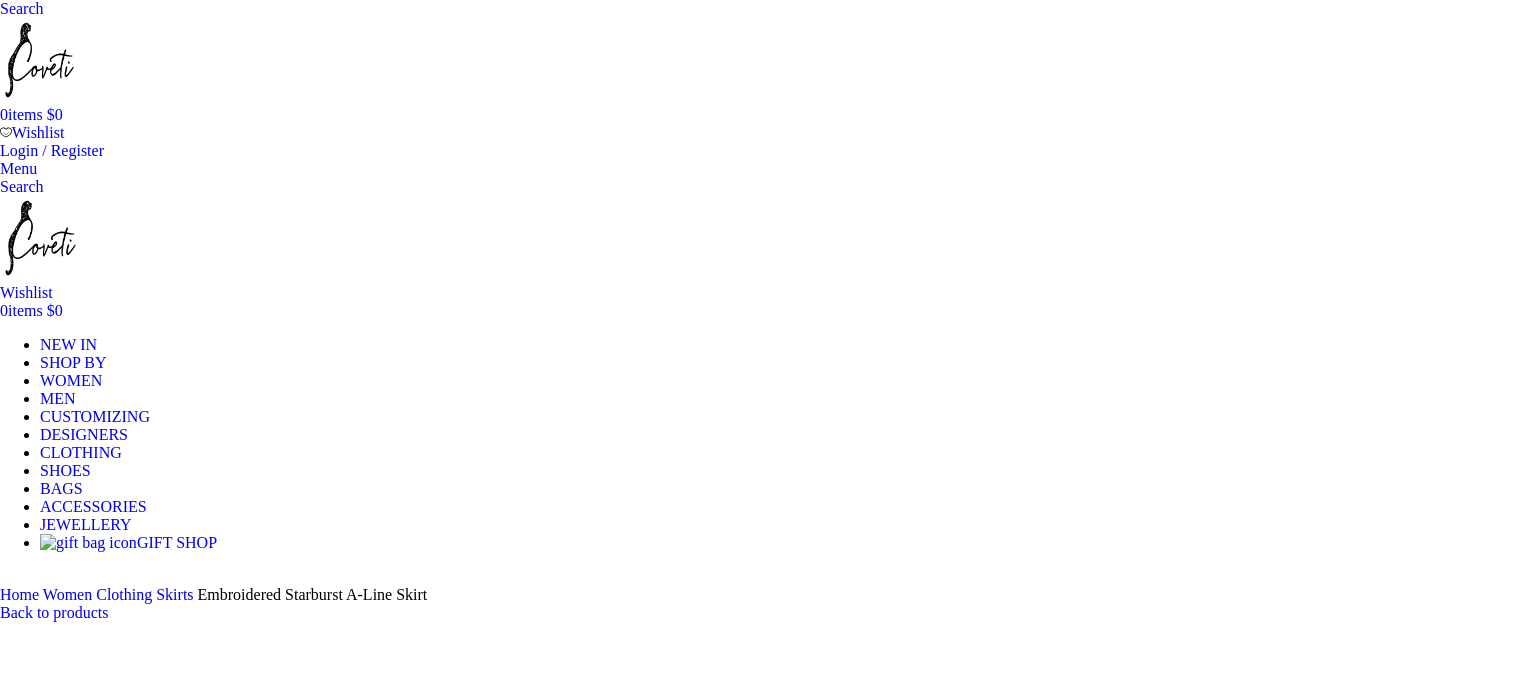 scroll, scrollTop: 0, scrollLeft: 0, axis: both 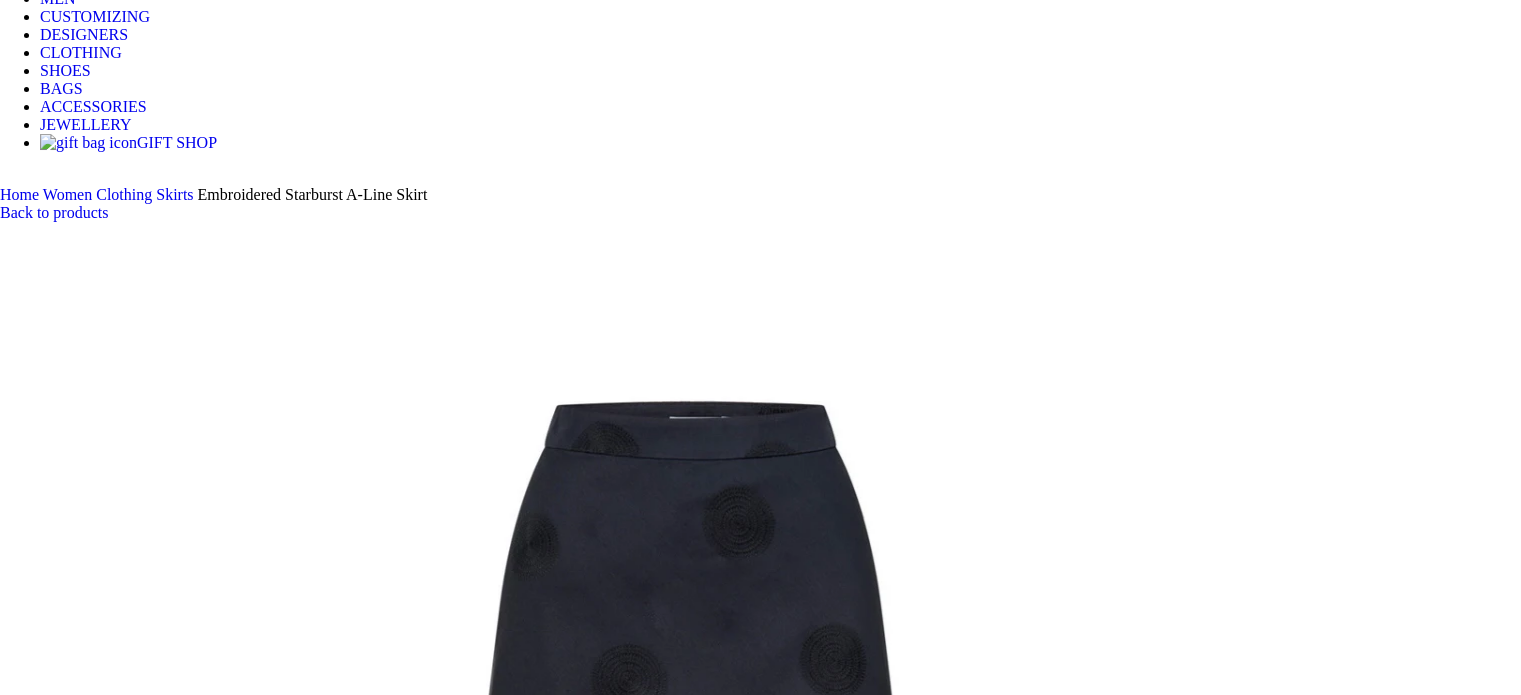click at bounding box center [310, 10415] 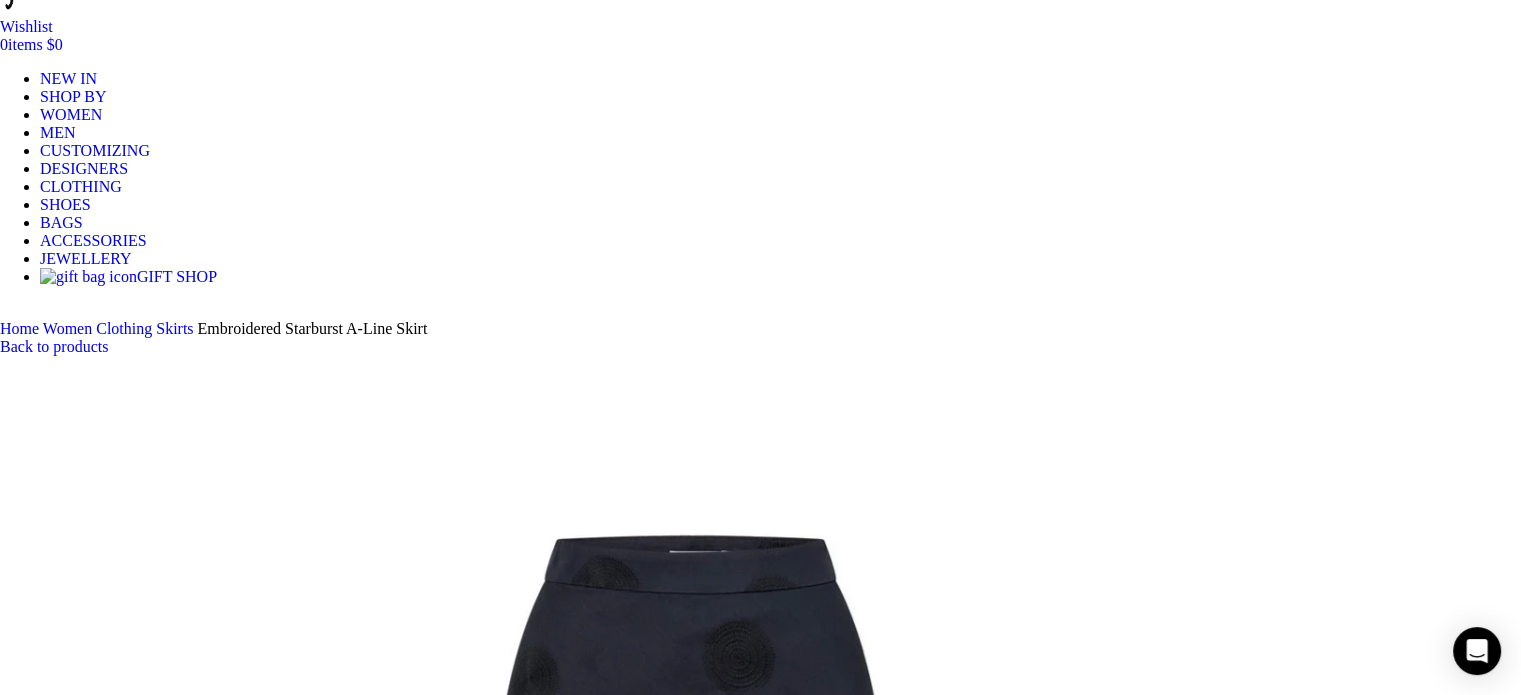 scroll, scrollTop: 533, scrollLeft: 0, axis: vertical 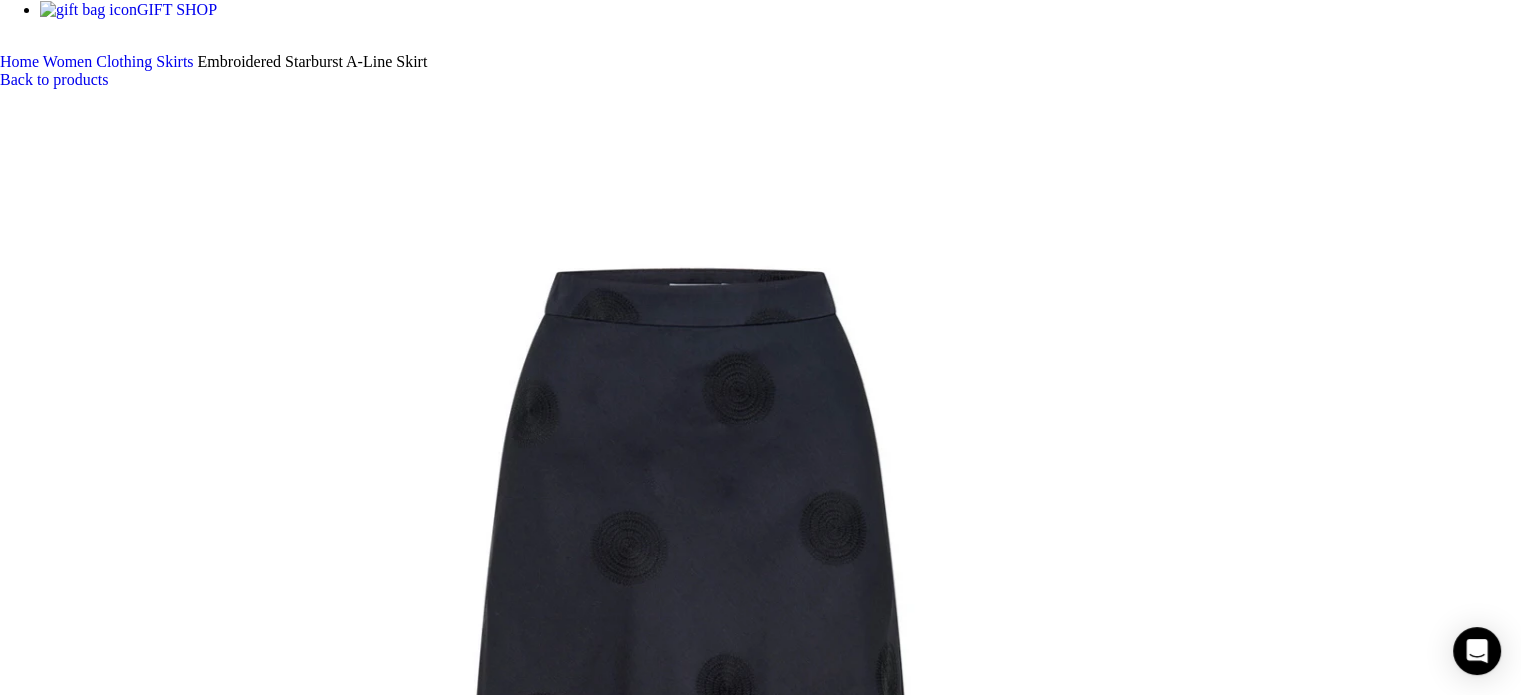 click at bounding box center [310, 1731] 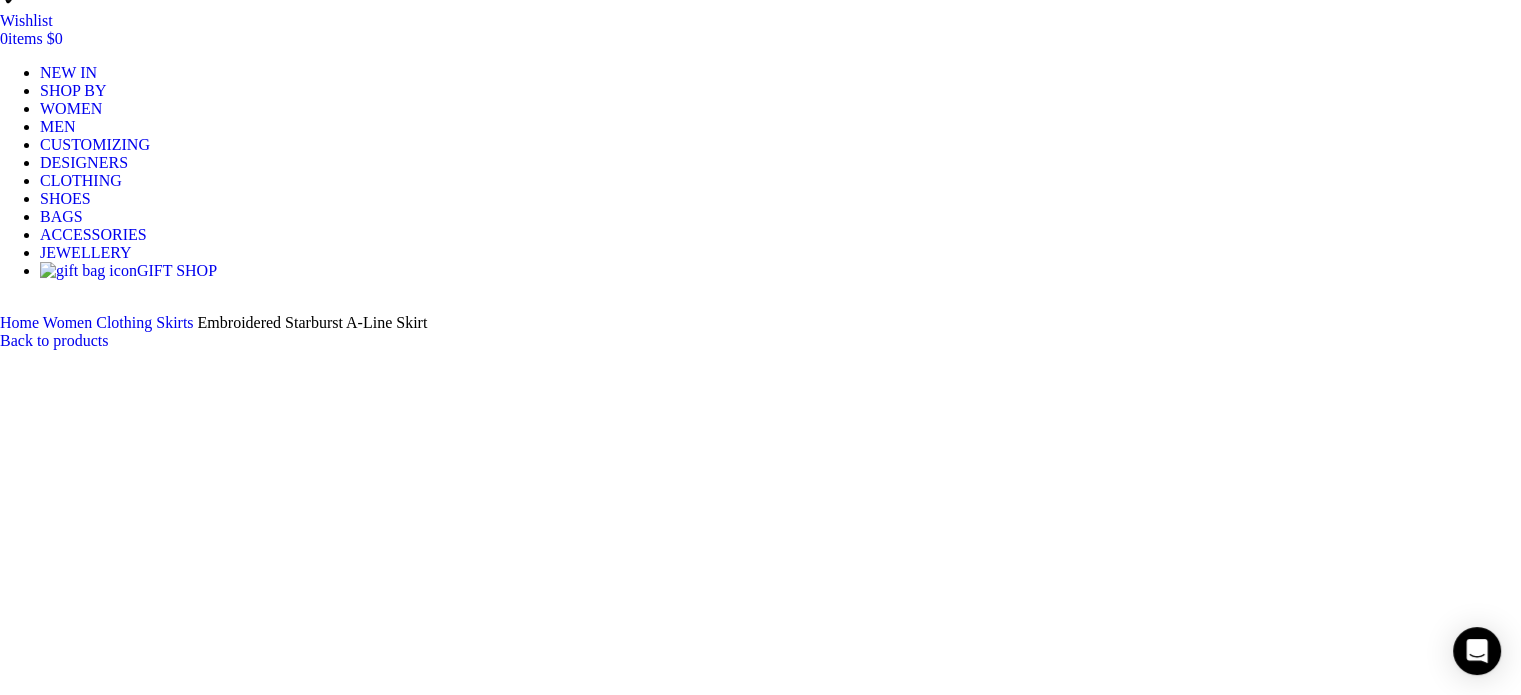 scroll, scrollTop: 266, scrollLeft: 0, axis: vertical 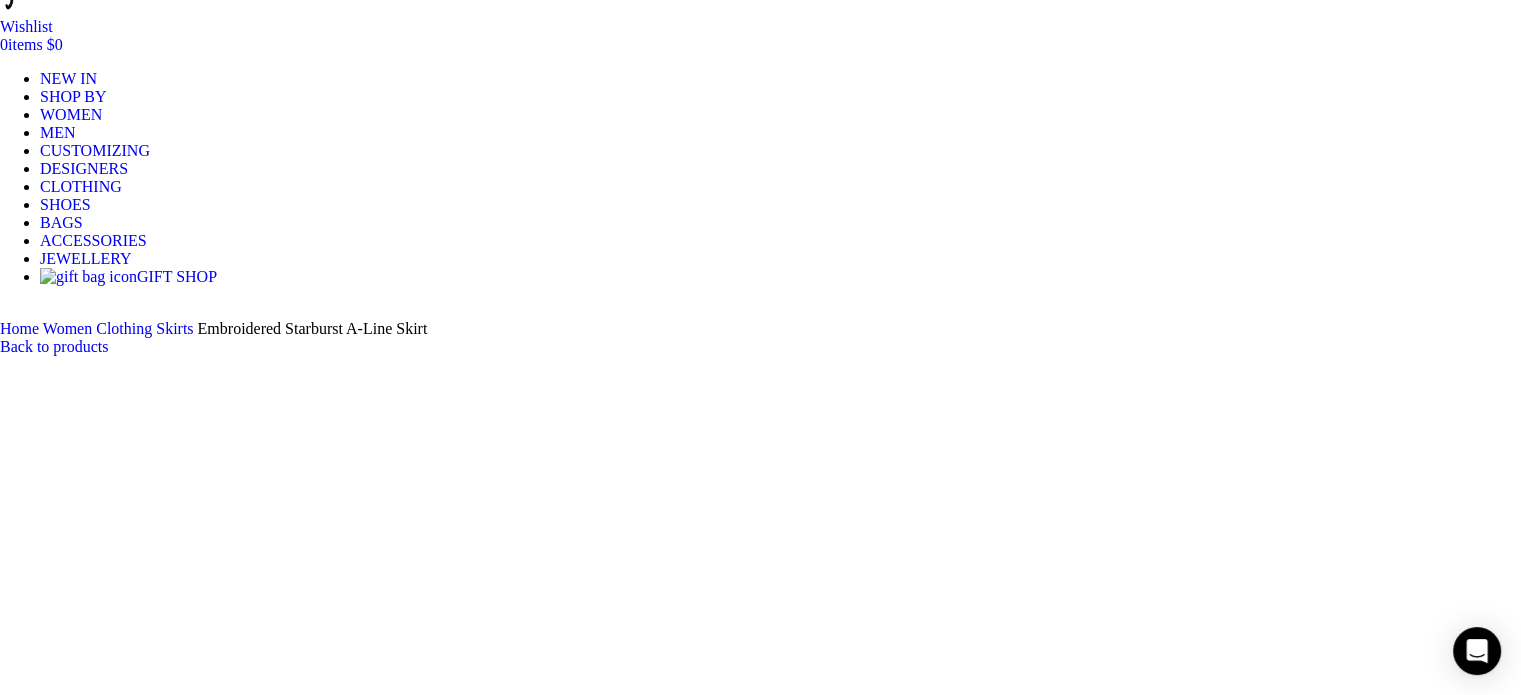 click on "Choose an option 4 UK 6 UK 8 UK 10 UK 12 UK 14 UK" at bounding box center [108, 2560] 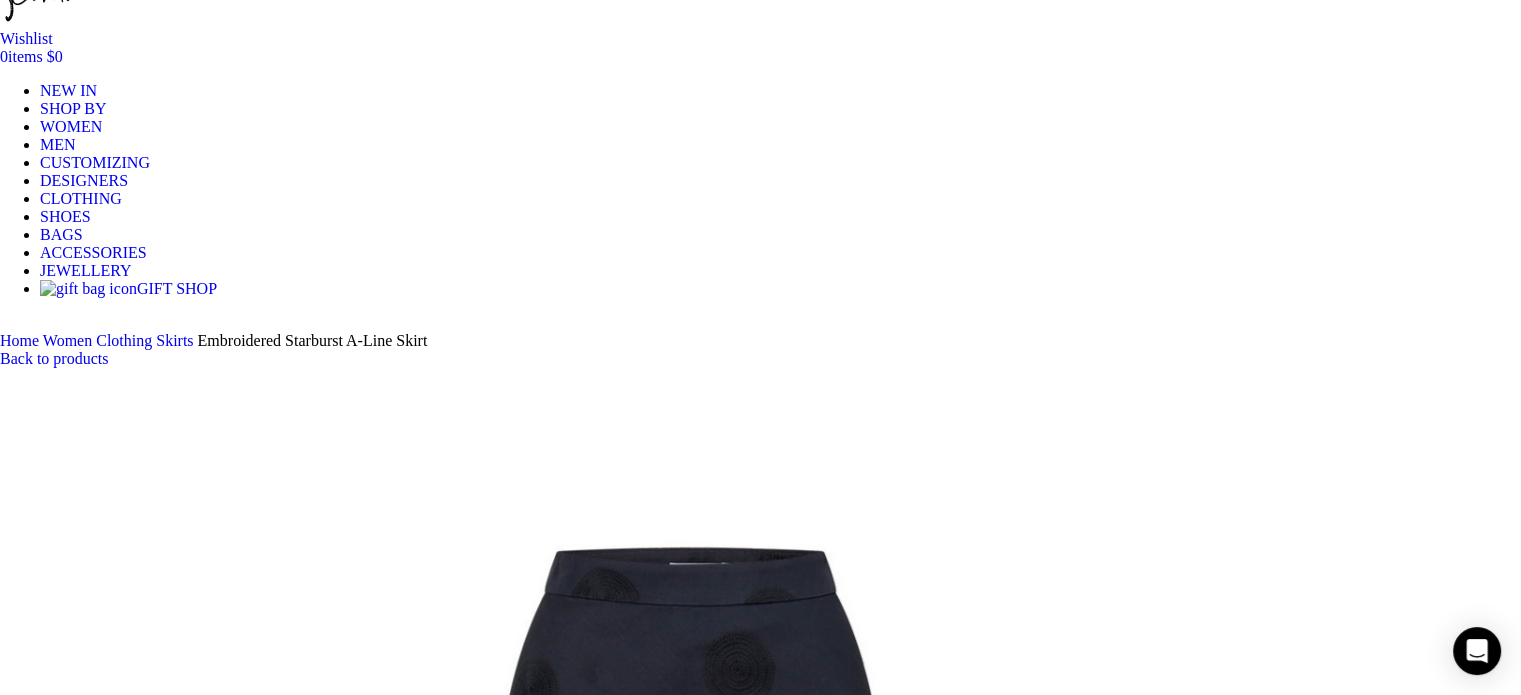 scroll, scrollTop: 252, scrollLeft: 0, axis: vertical 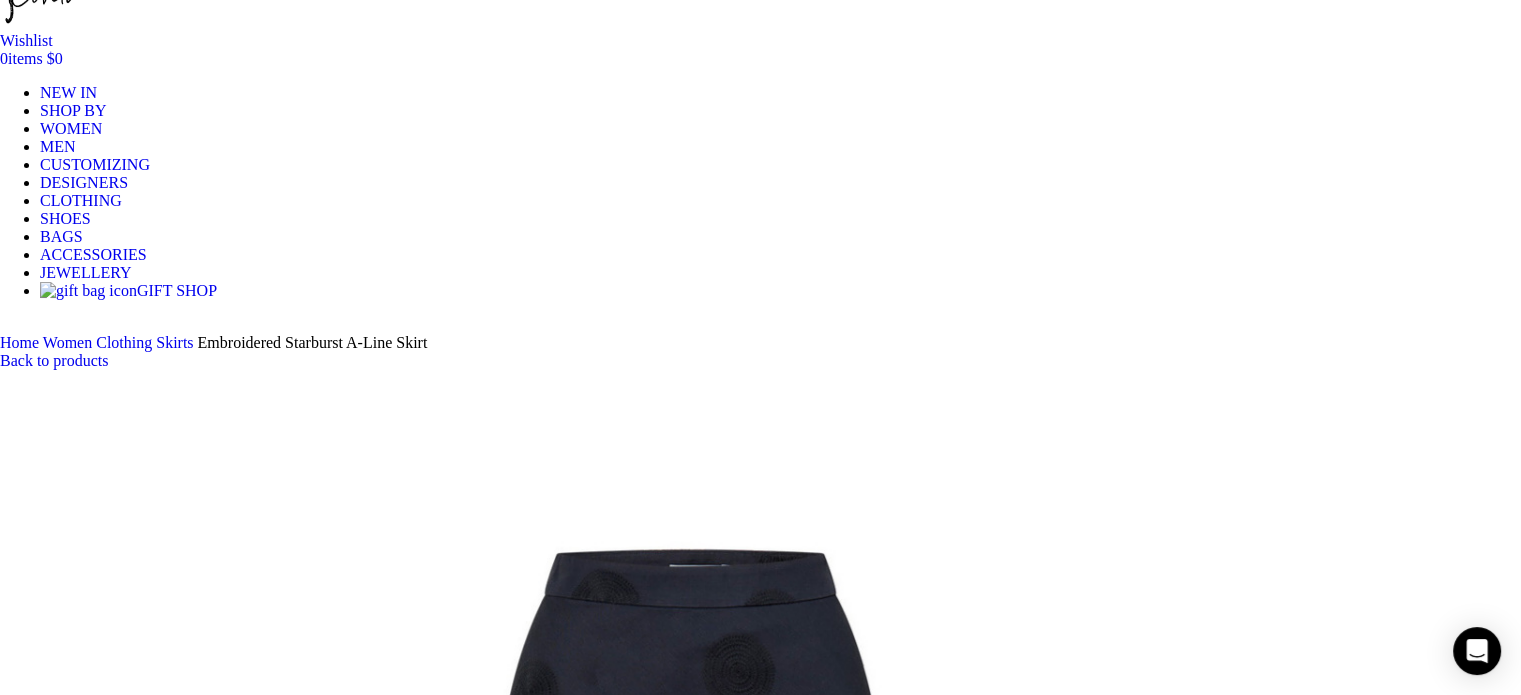 click on "Add to cart" at bounding box center [50, 2615] 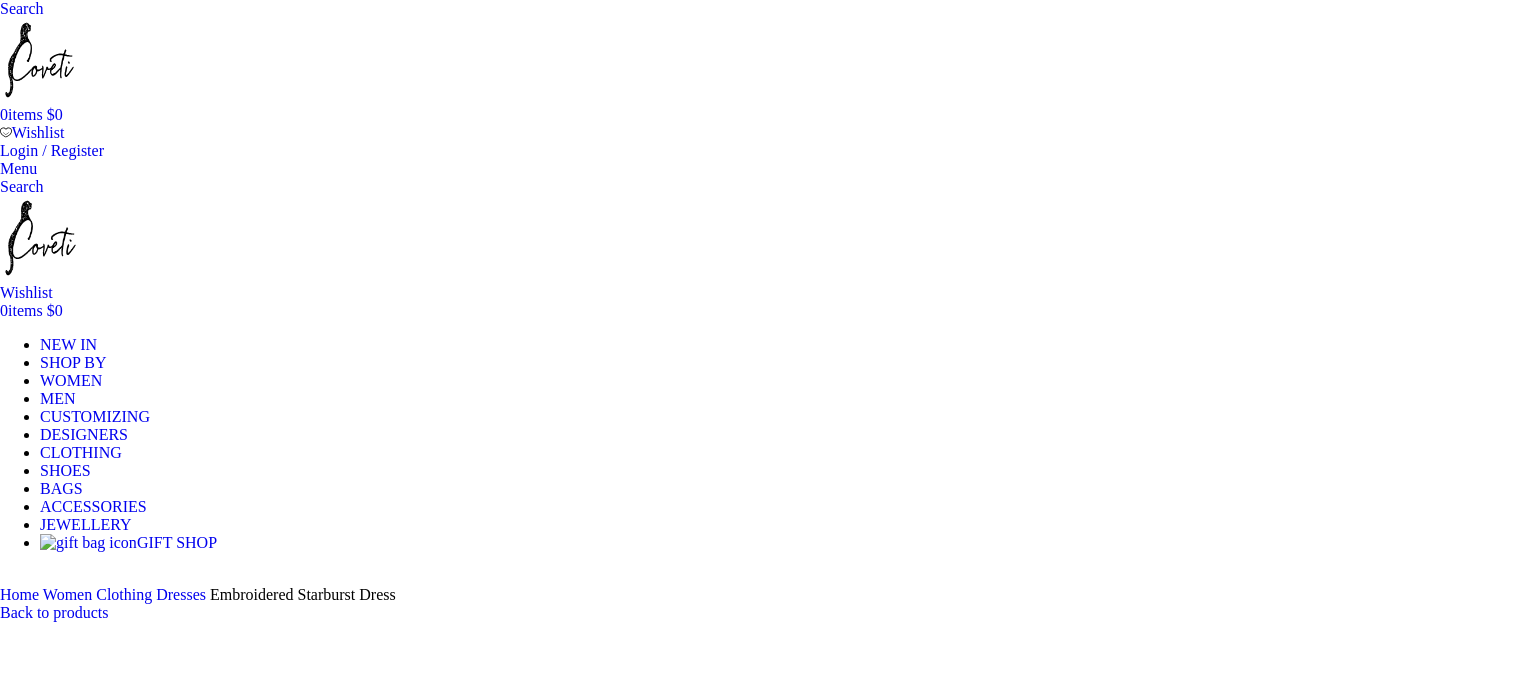 select on "10-uk" 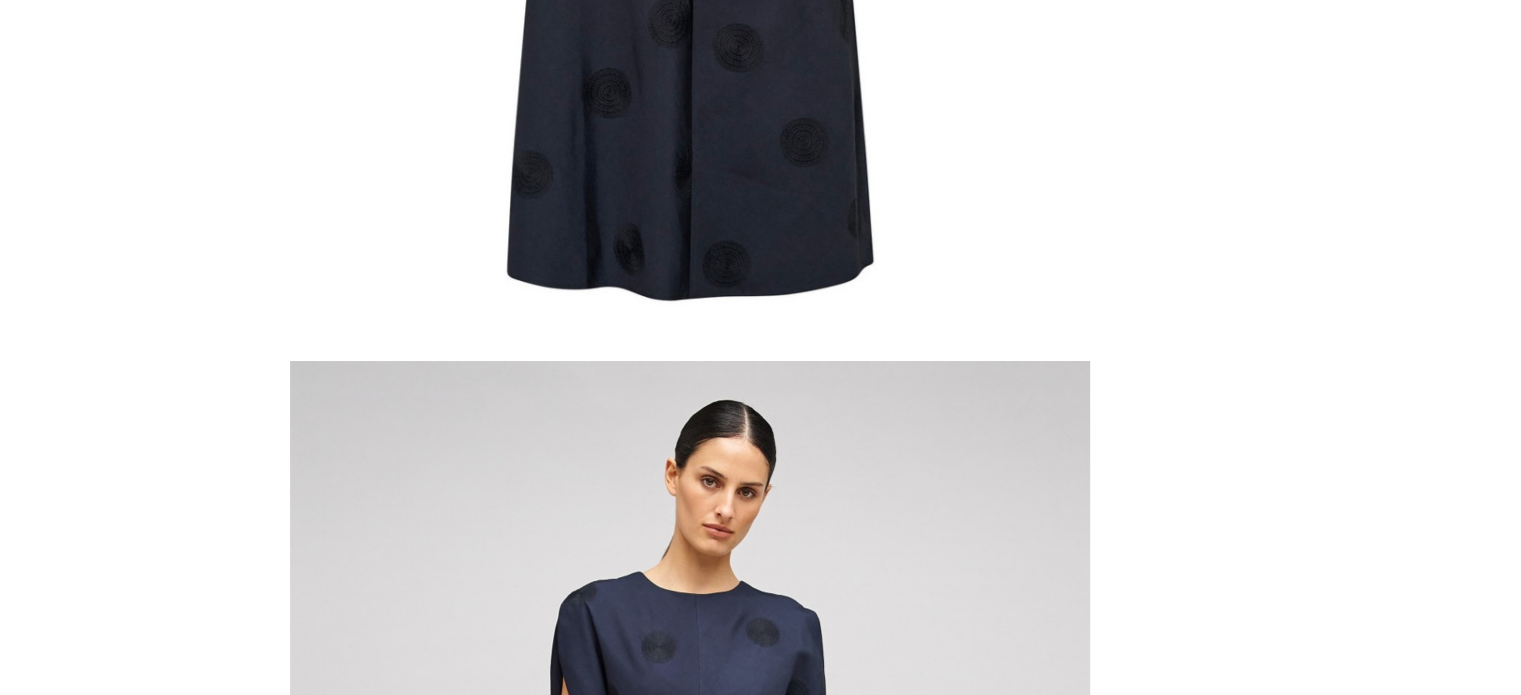 scroll, scrollTop: 327, scrollLeft: 0, axis: vertical 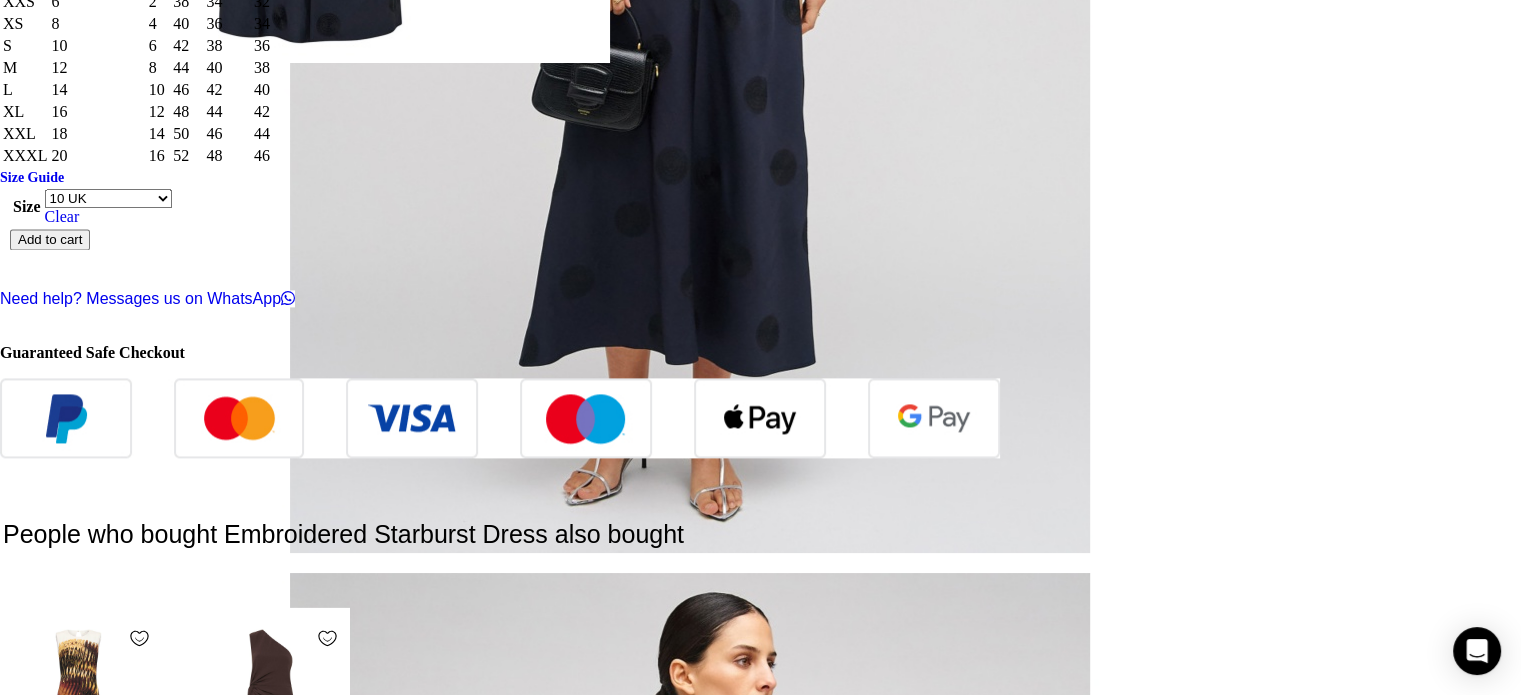 click at bounding box center [1084, 2459] 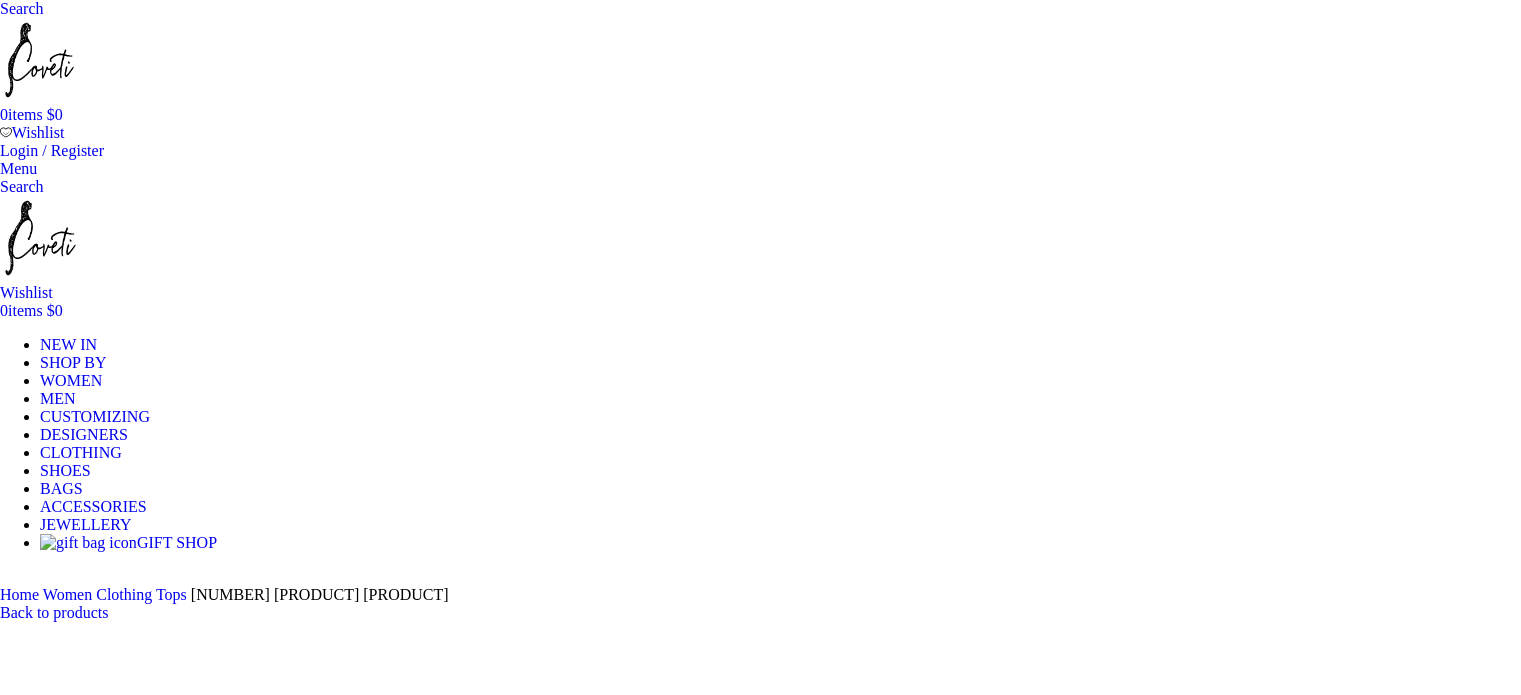 scroll, scrollTop: 0, scrollLeft: 0, axis: both 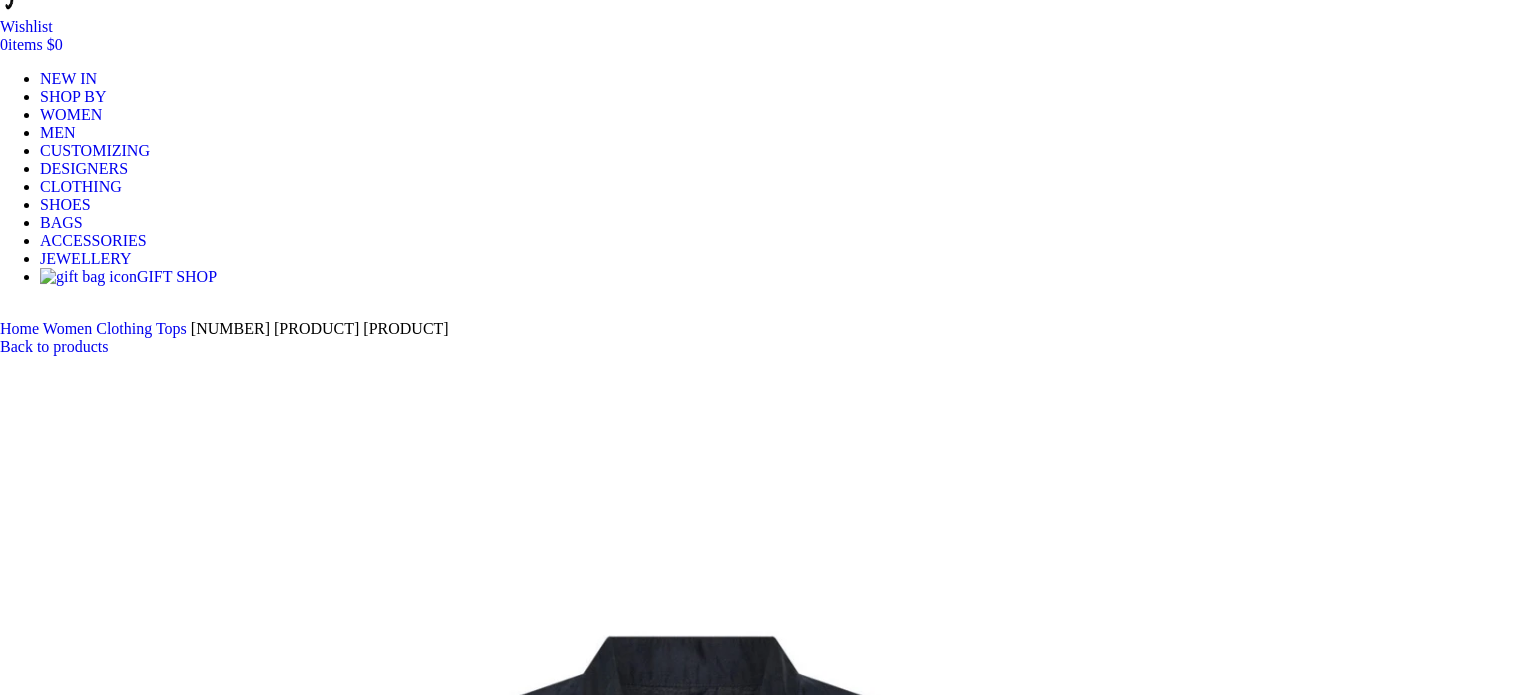 click at bounding box center [310, 8737] 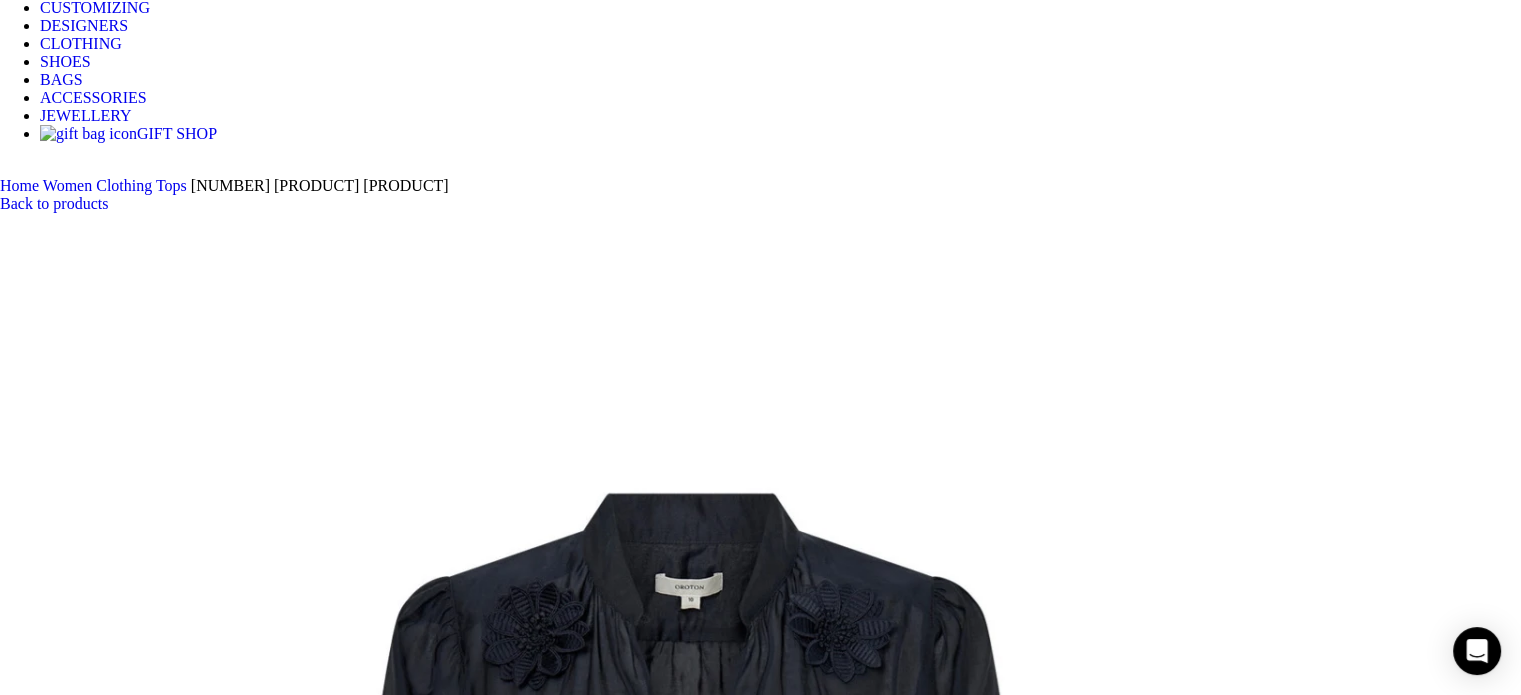 scroll, scrollTop: 400, scrollLeft: 0, axis: vertical 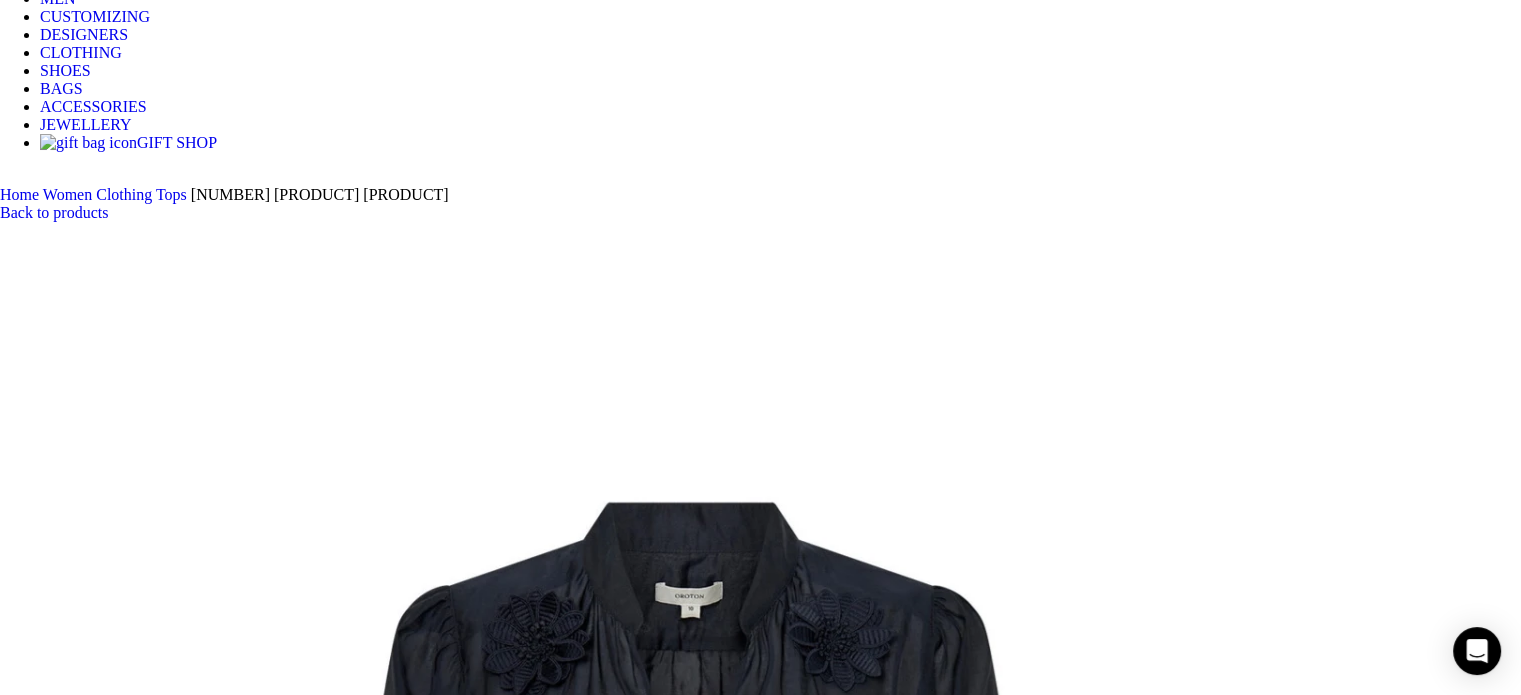 click at bounding box center [760, 1040] 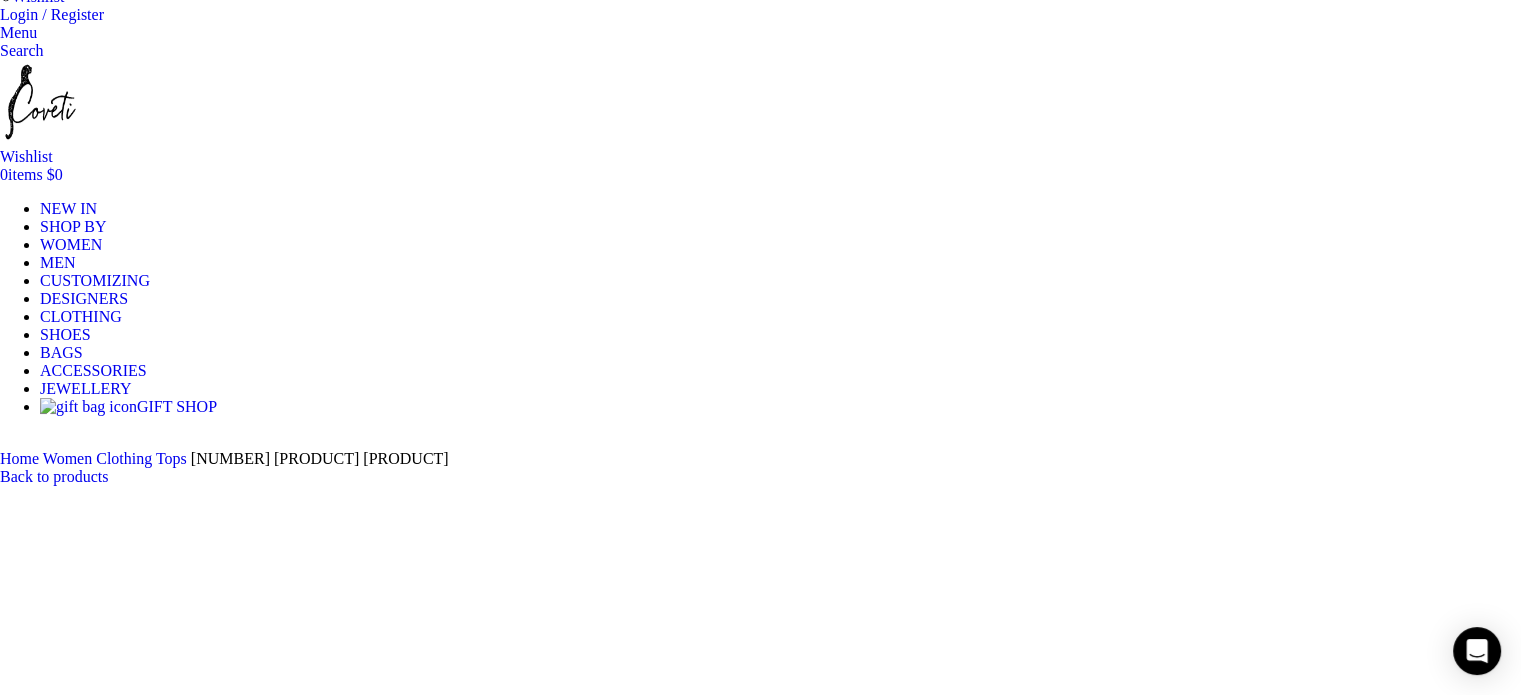 scroll, scrollTop: 133, scrollLeft: 0, axis: vertical 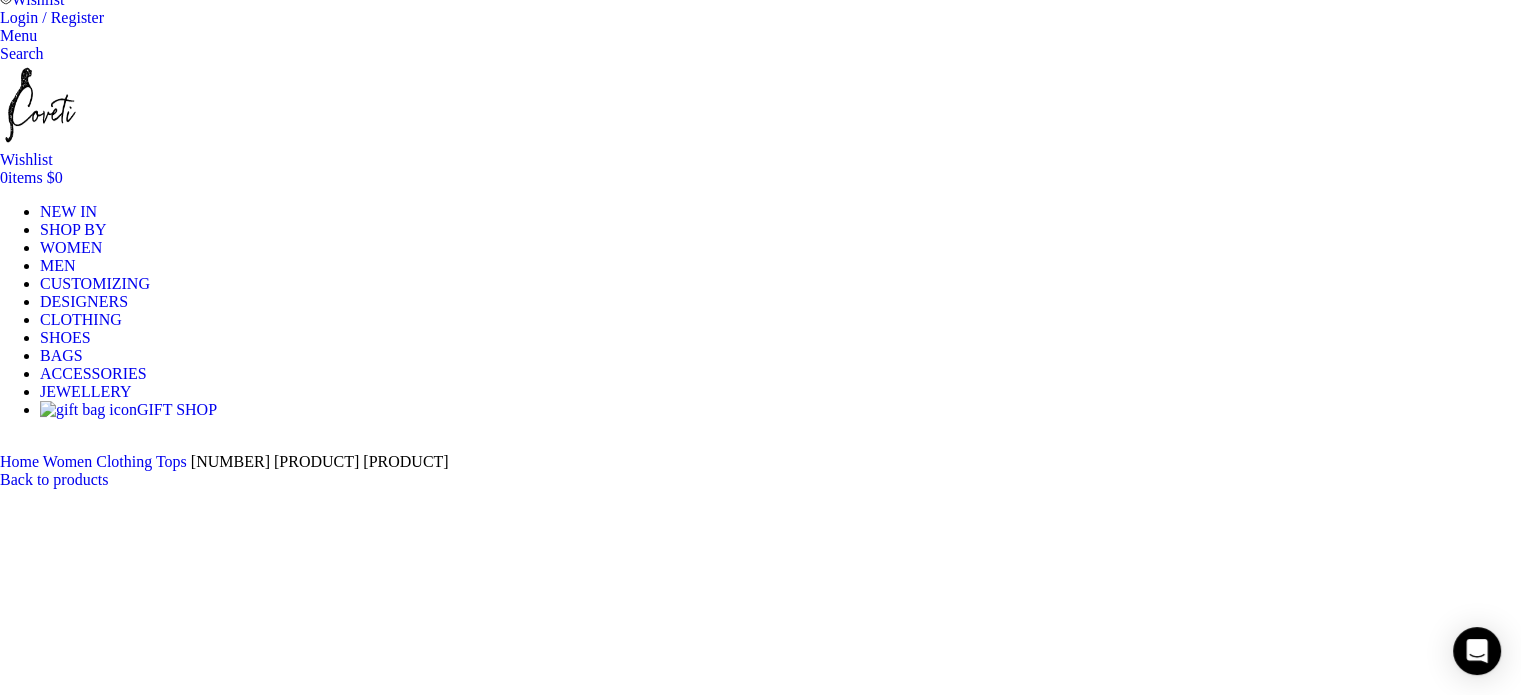 click at bounding box center (760, 1307) 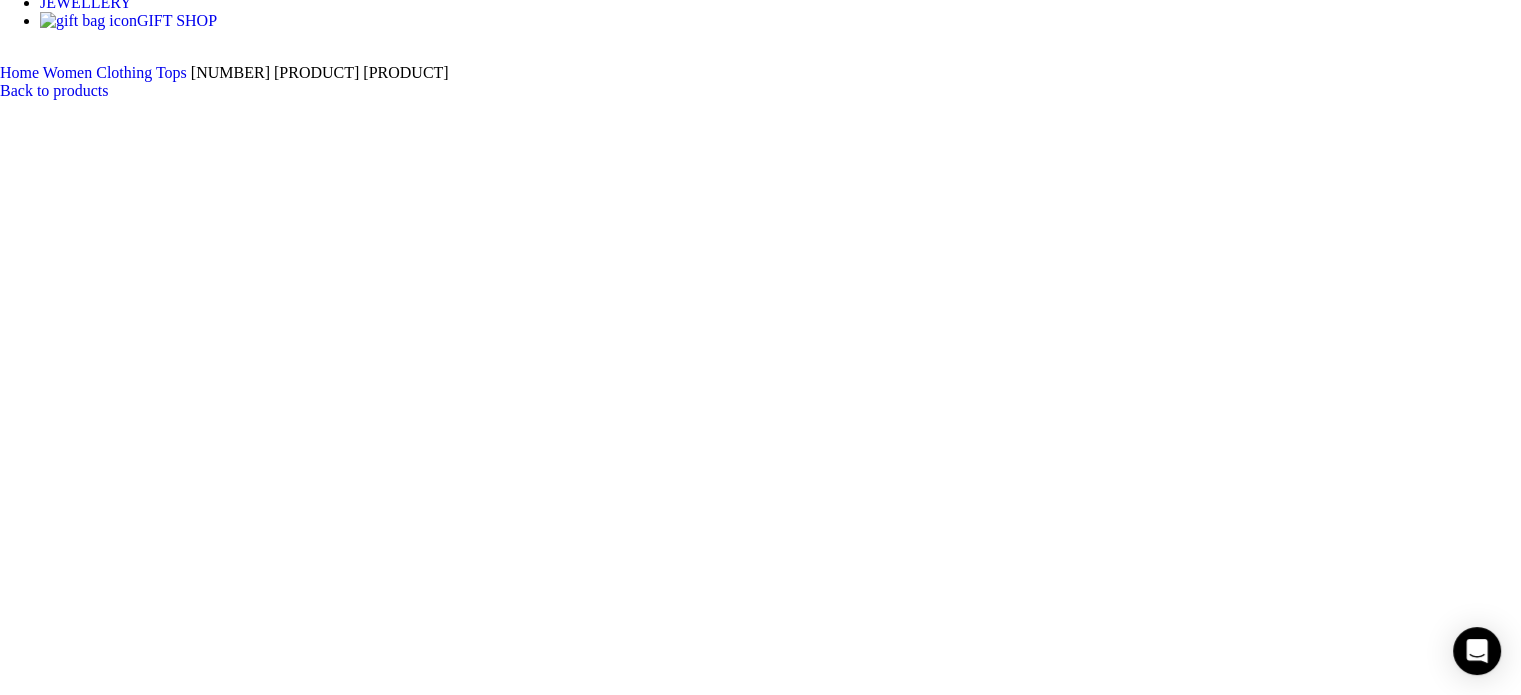 scroll, scrollTop: 533, scrollLeft: 0, axis: vertical 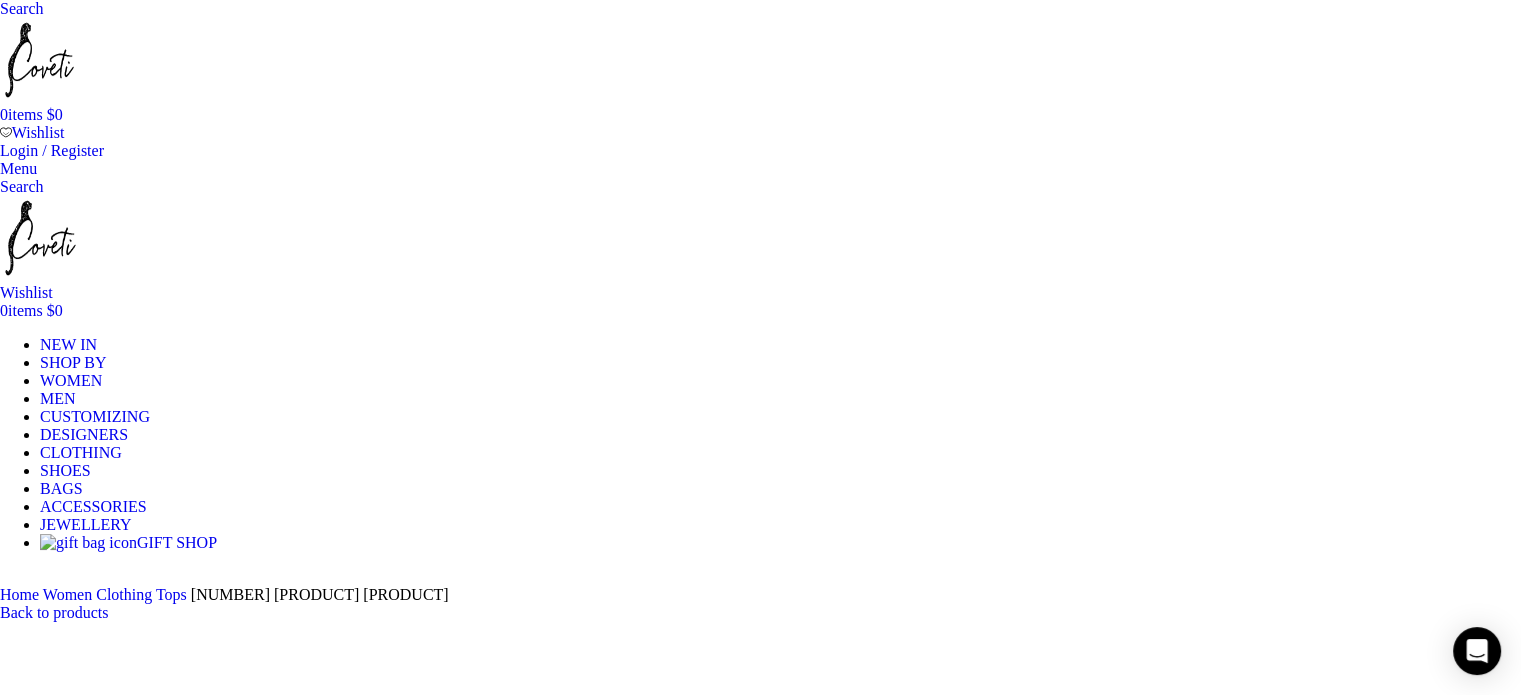 click on "Choose an option 4 UK 6 UK 8 UK 10 UK 12 UK 14 UK" at bounding box center [108, 2826] 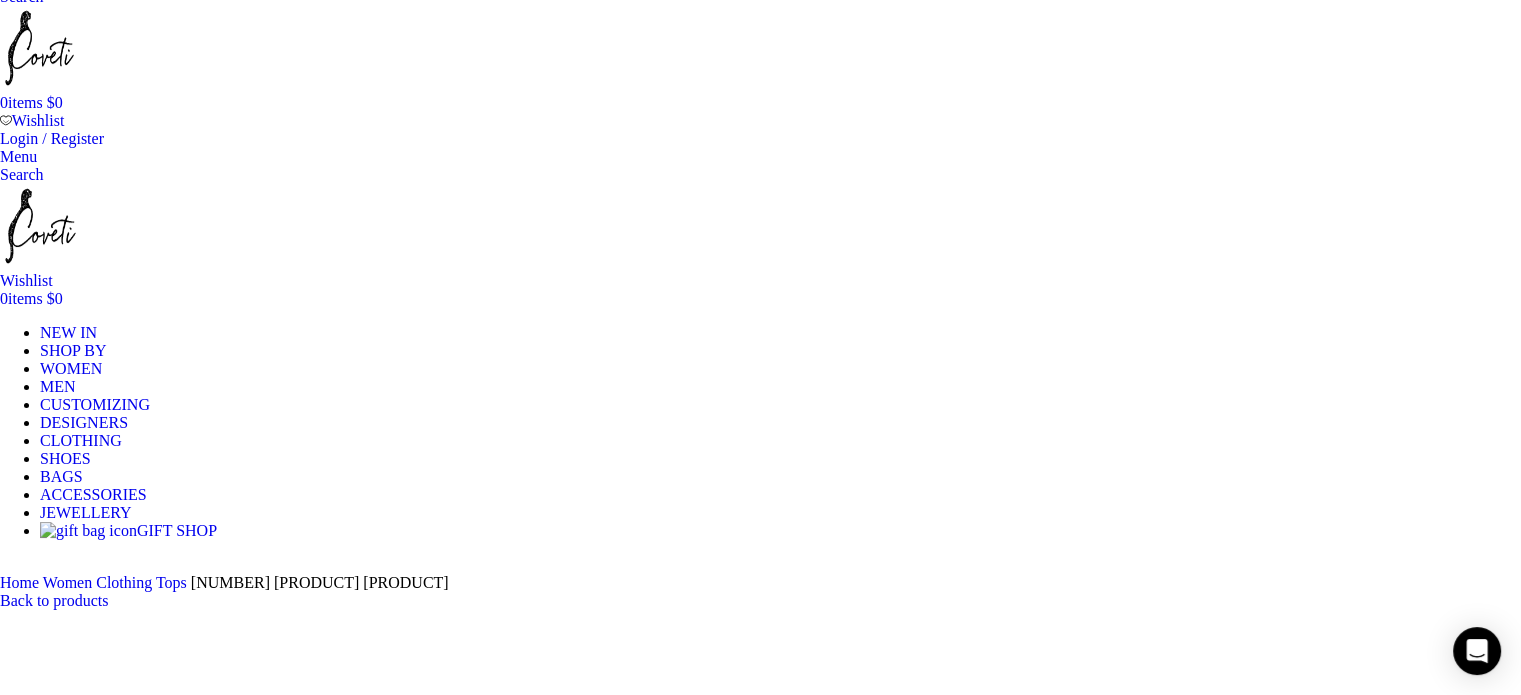 select on "10-uk" 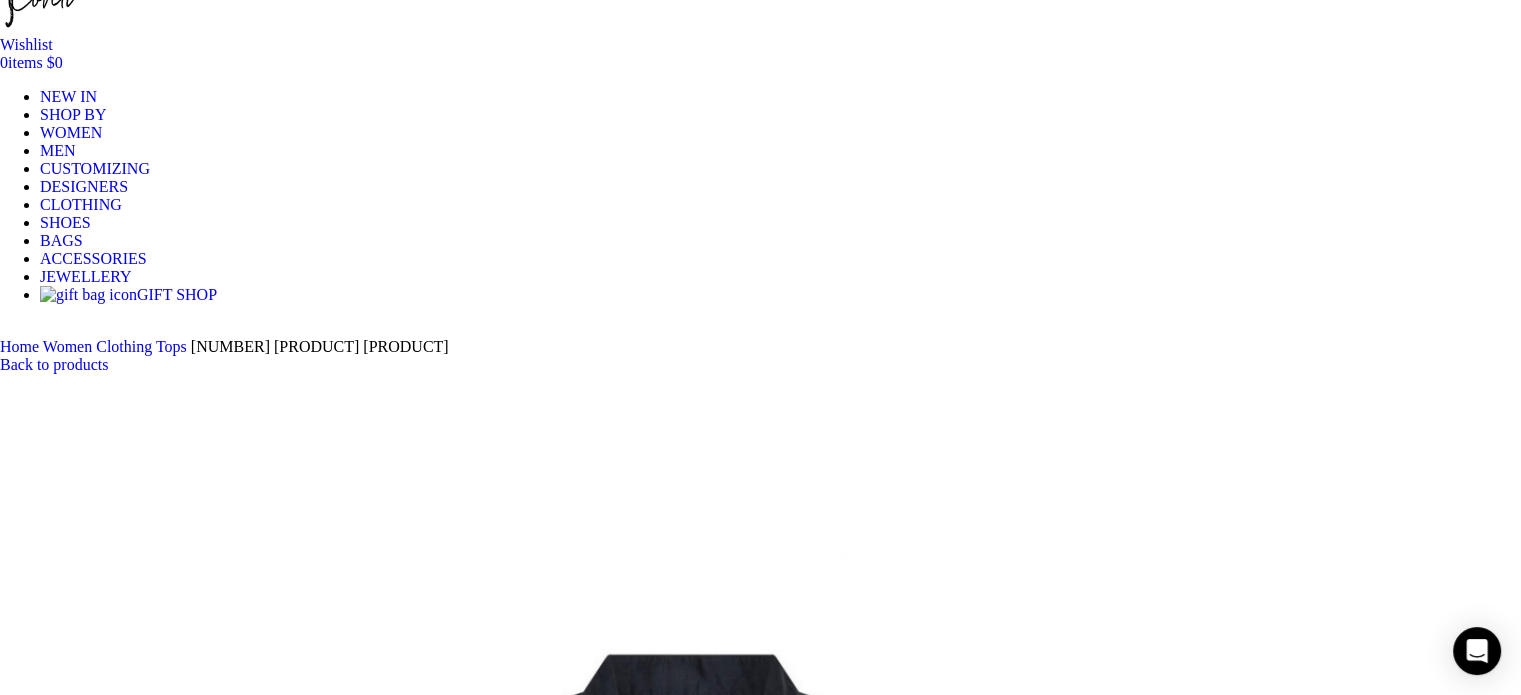 scroll, scrollTop: 252, scrollLeft: 0, axis: vertical 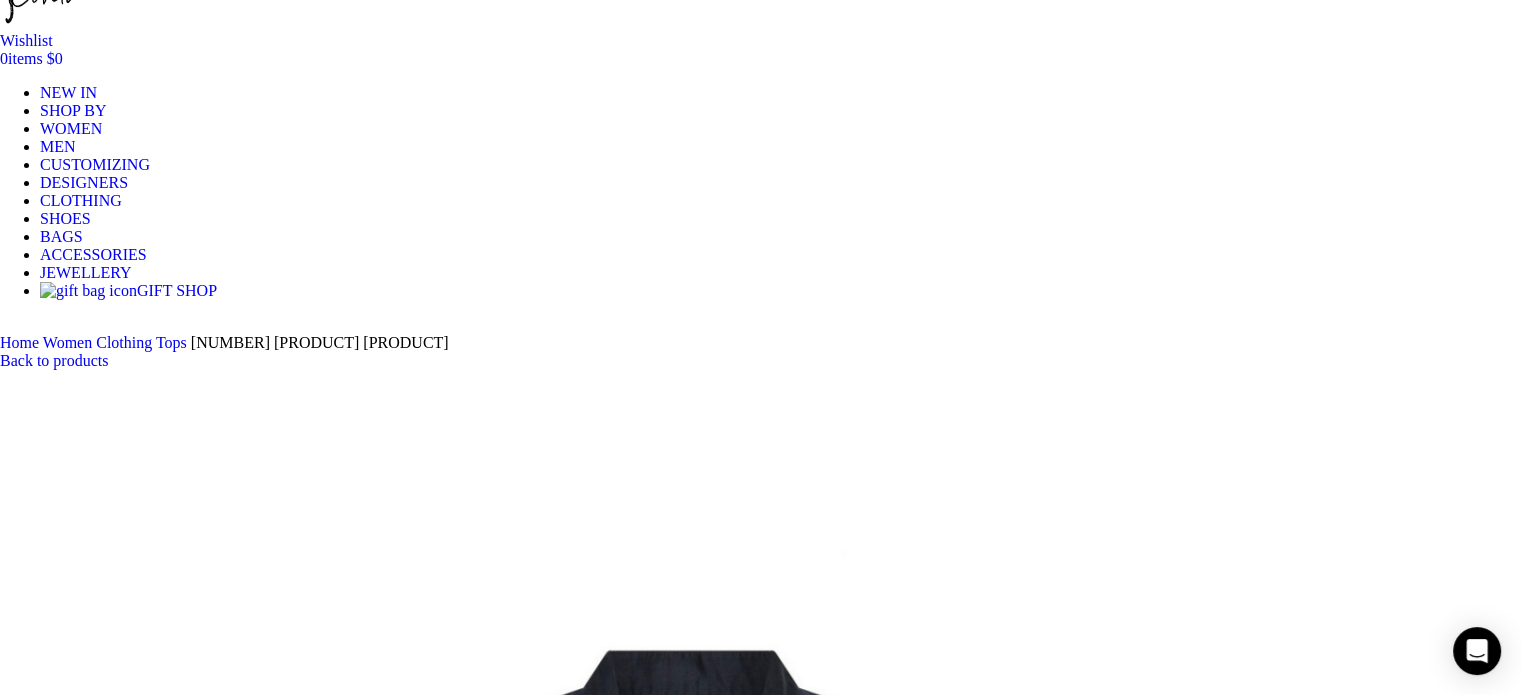 click on "Add to cart" at bounding box center [50, 2615] 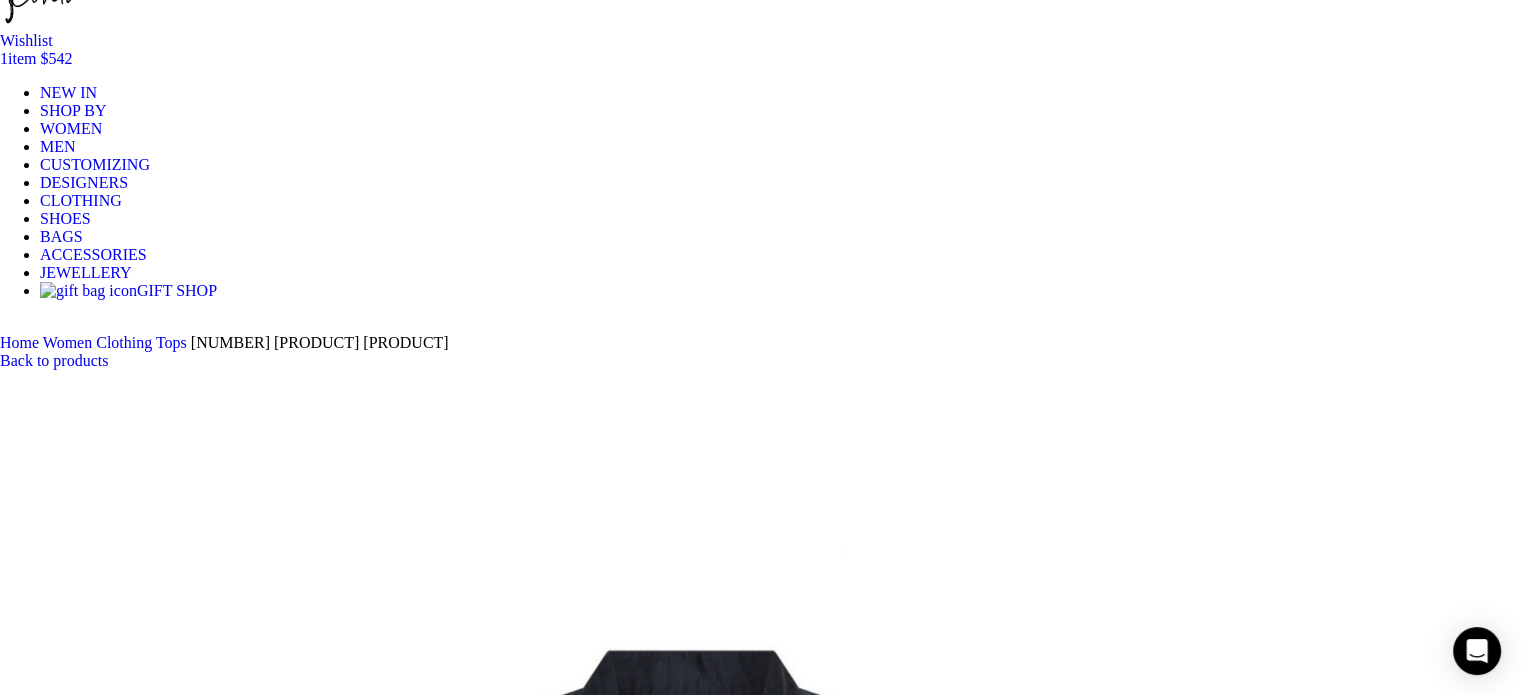 scroll, scrollTop: 0, scrollLeft: 631, axis: horizontal 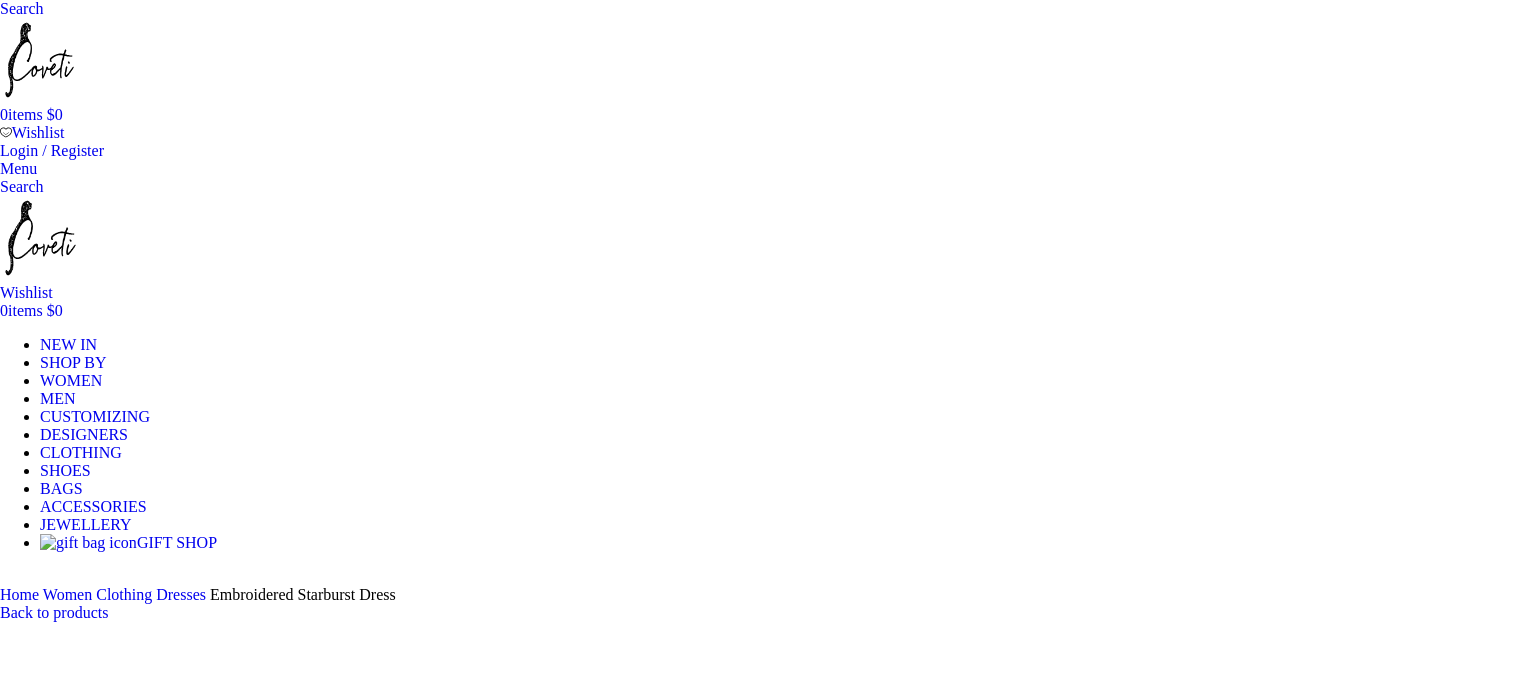 select on "10-uk" 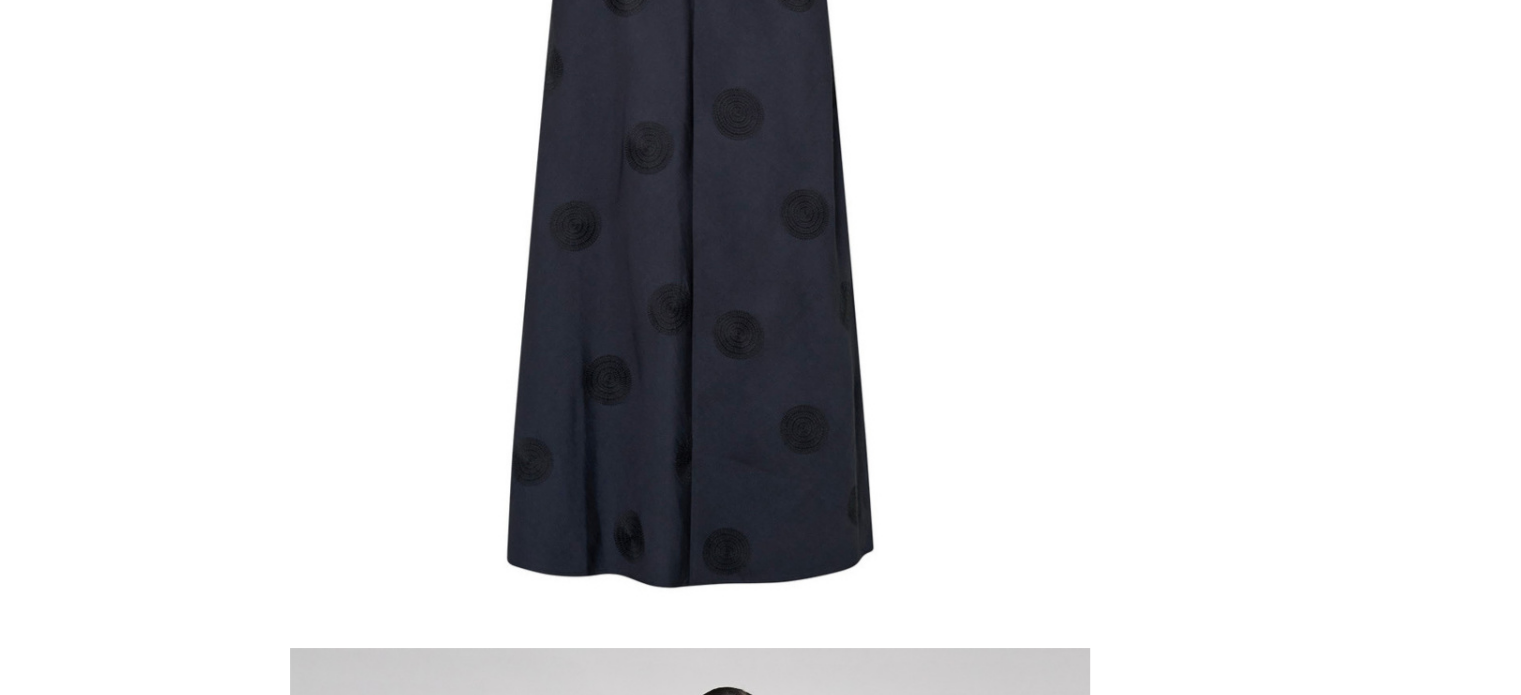 scroll, scrollTop: 0, scrollLeft: 0, axis: both 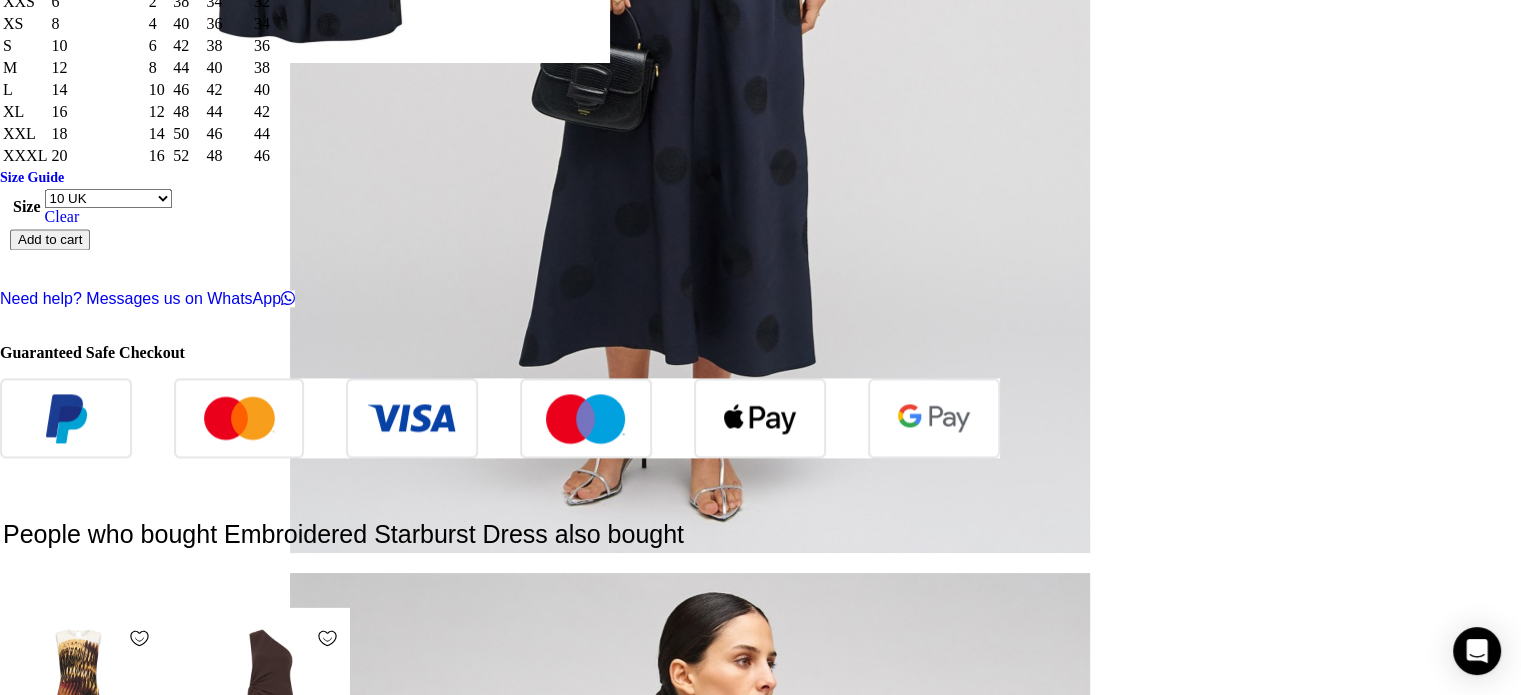 click at bounding box center [1497, 2529] 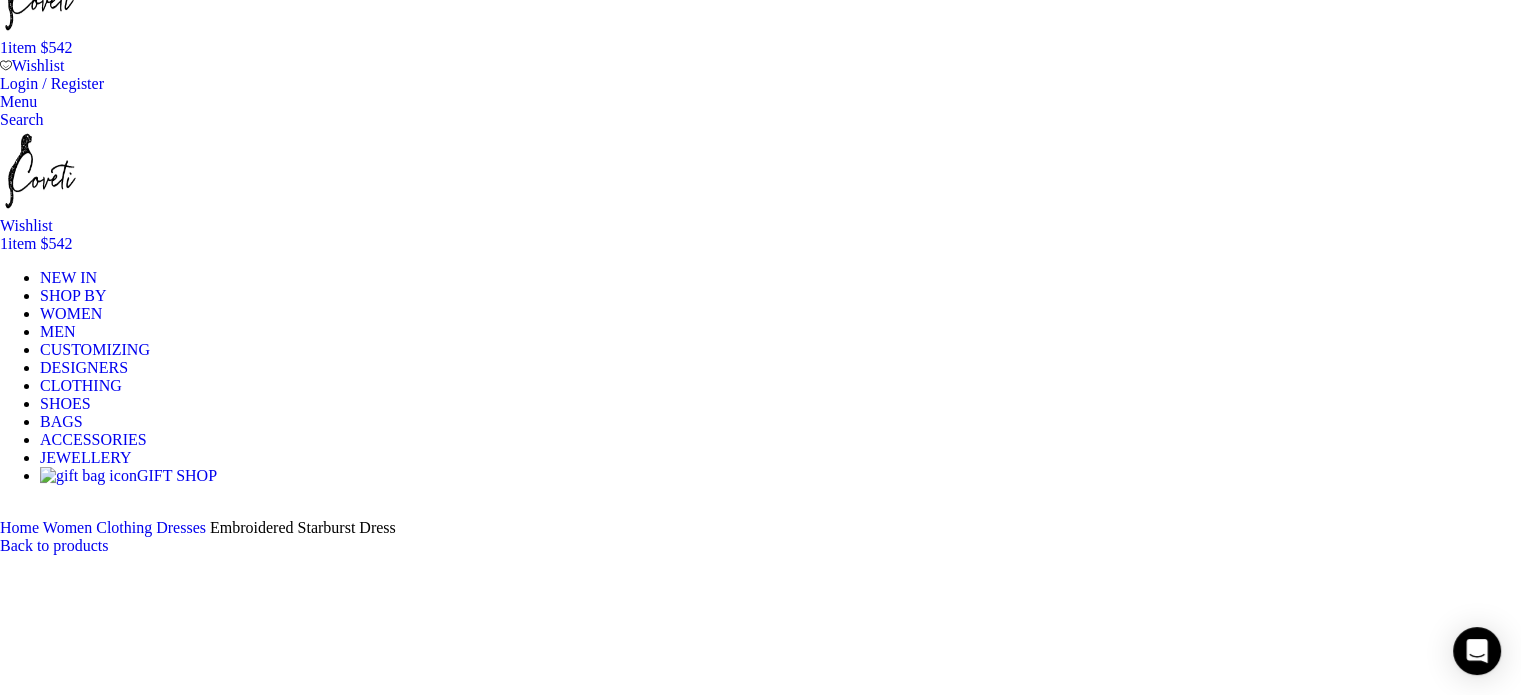 scroll, scrollTop: 0, scrollLeft: 0, axis: both 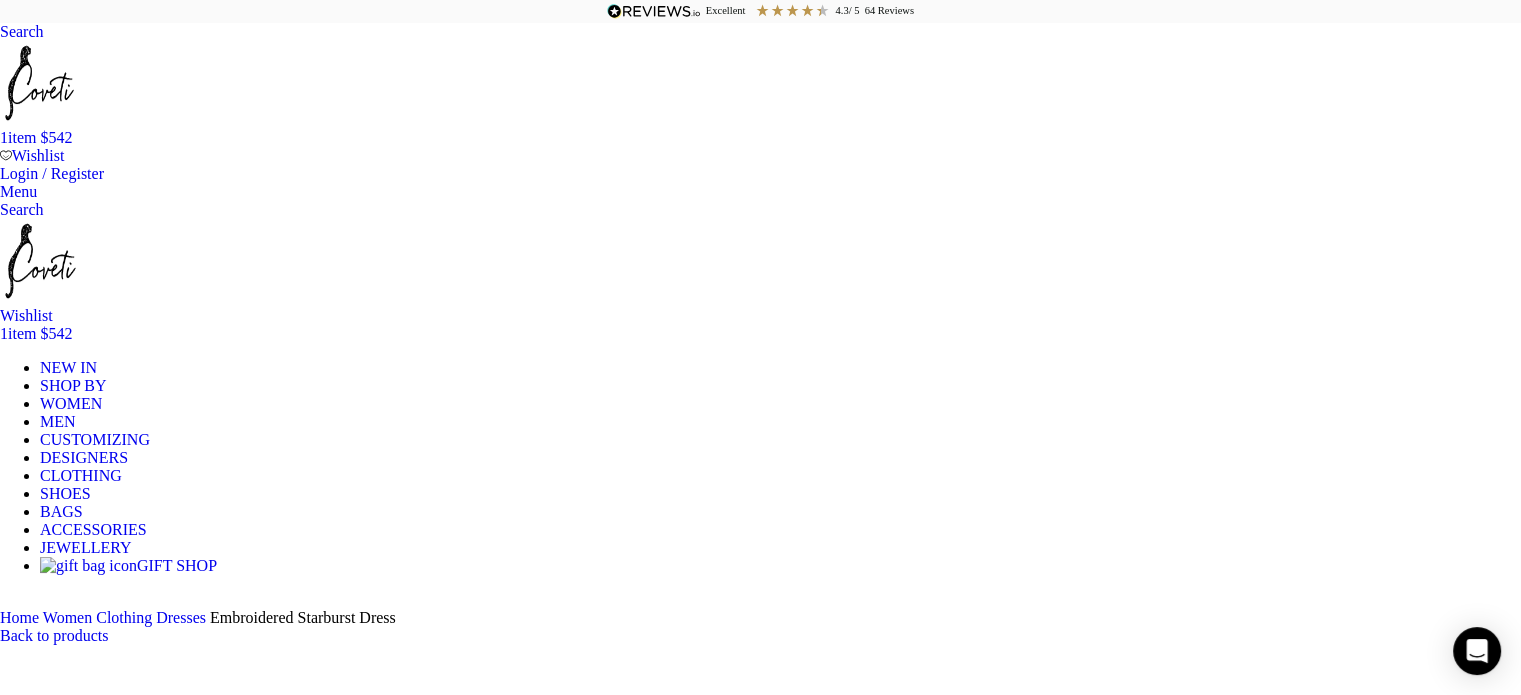 click on "Choose an option 4 UK 6 UK 8 UK 10 UK 12 UK 14 UK" at bounding box center [108, 2849] 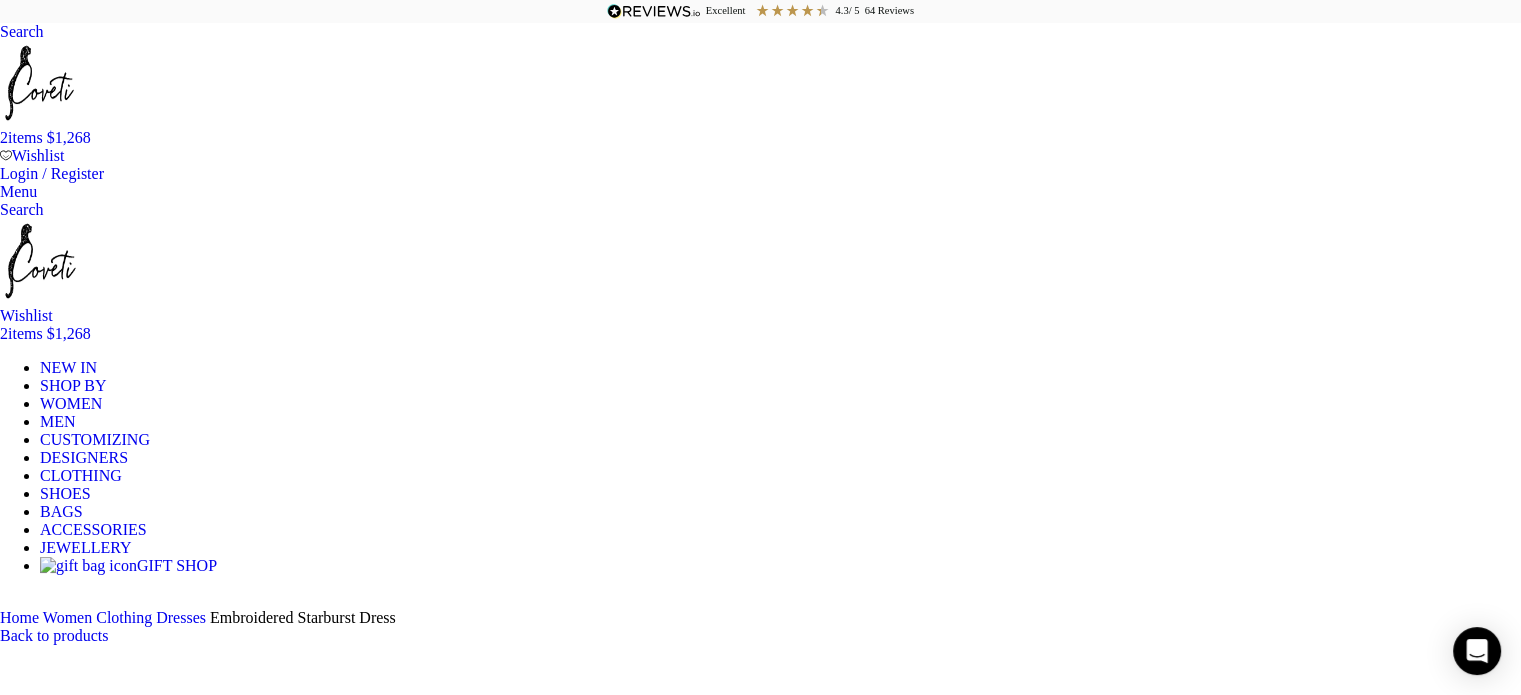 scroll, scrollTop: 0, scrollLeft: 420, axis: horizontal 